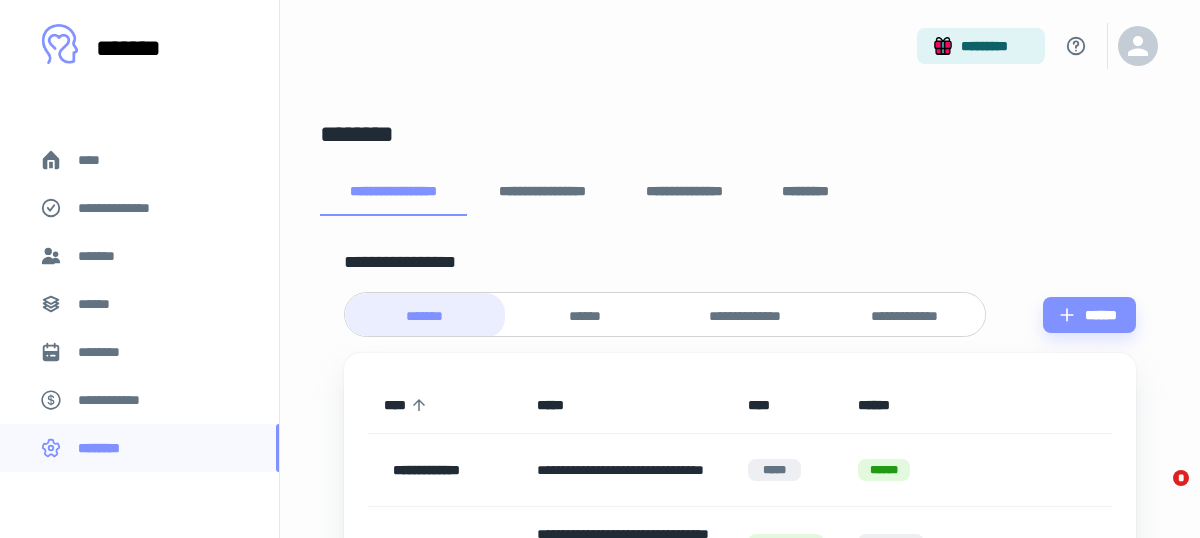 scroll, scrollTop: 0, scrollLeft: 0, axis: both 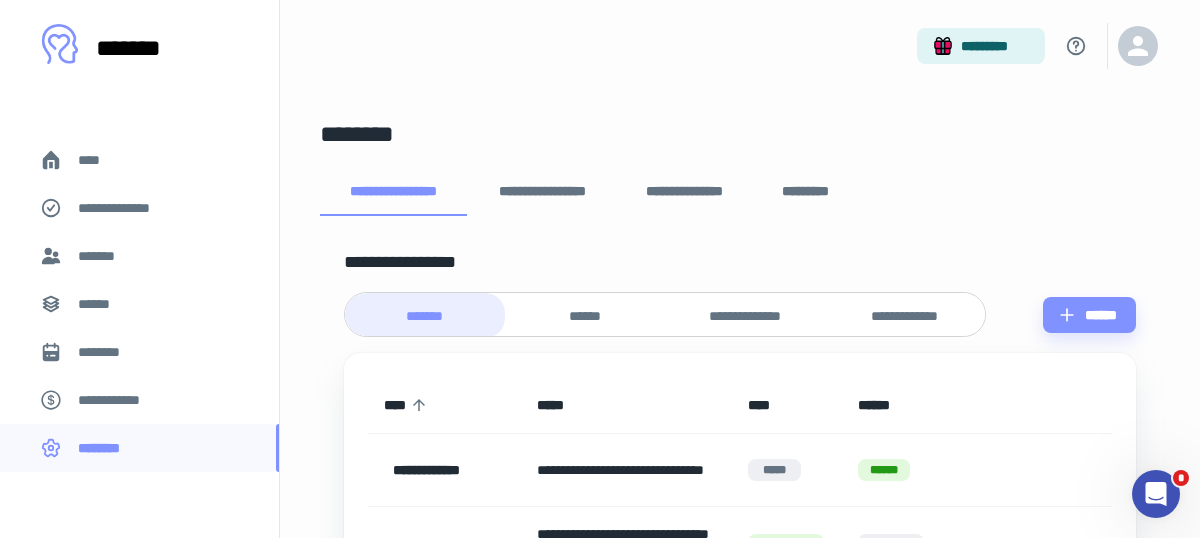 click on "**********" at bounding box center [685, 192] 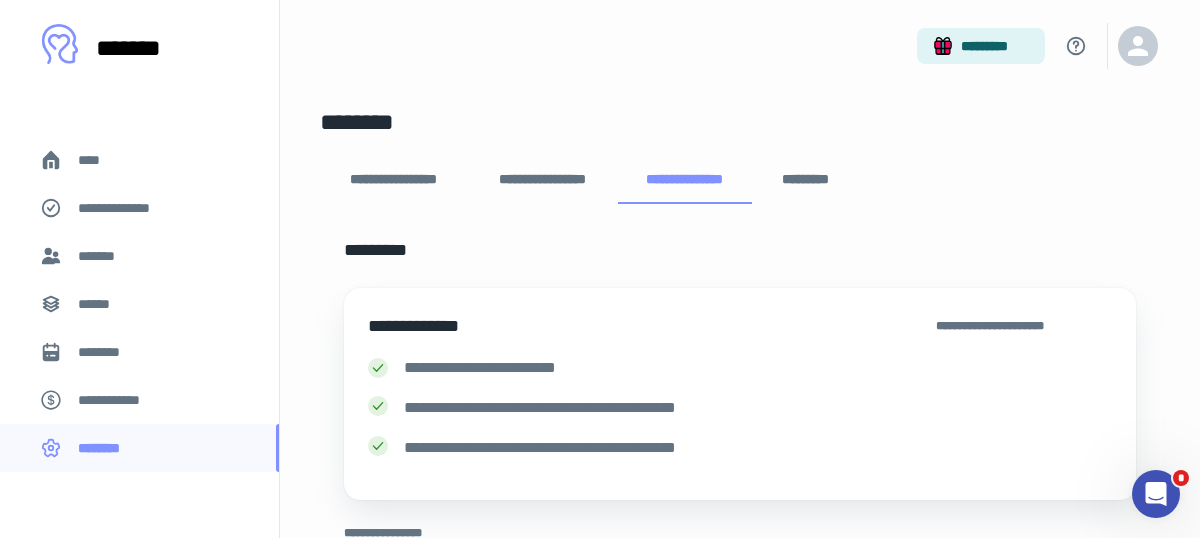 scroll, scrollTop: 0, scrollLeft: 0, axis: both 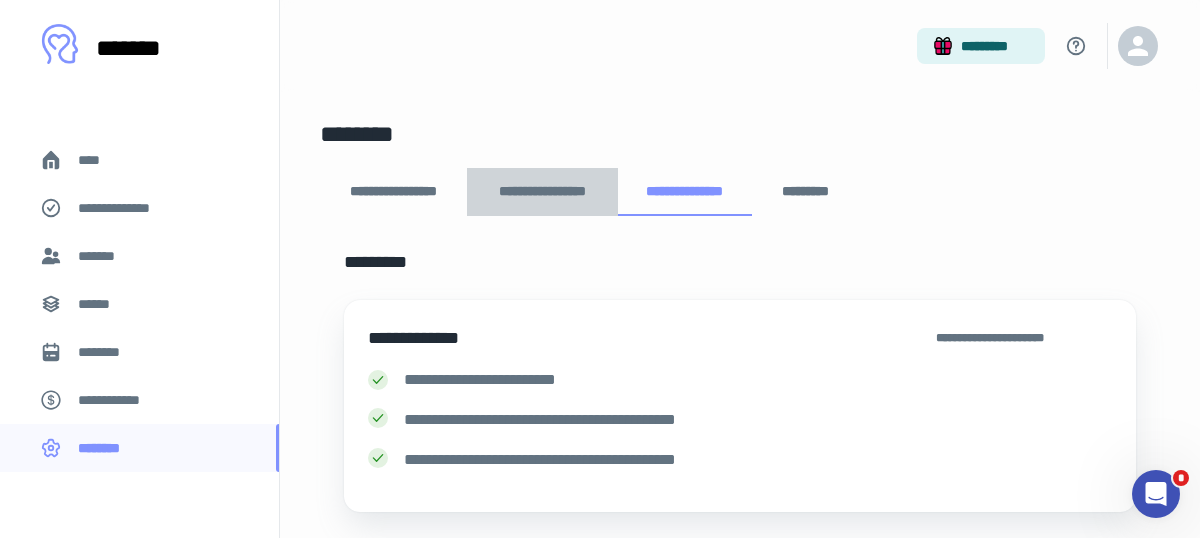 click on "**********" at bounding box center [542, 192] 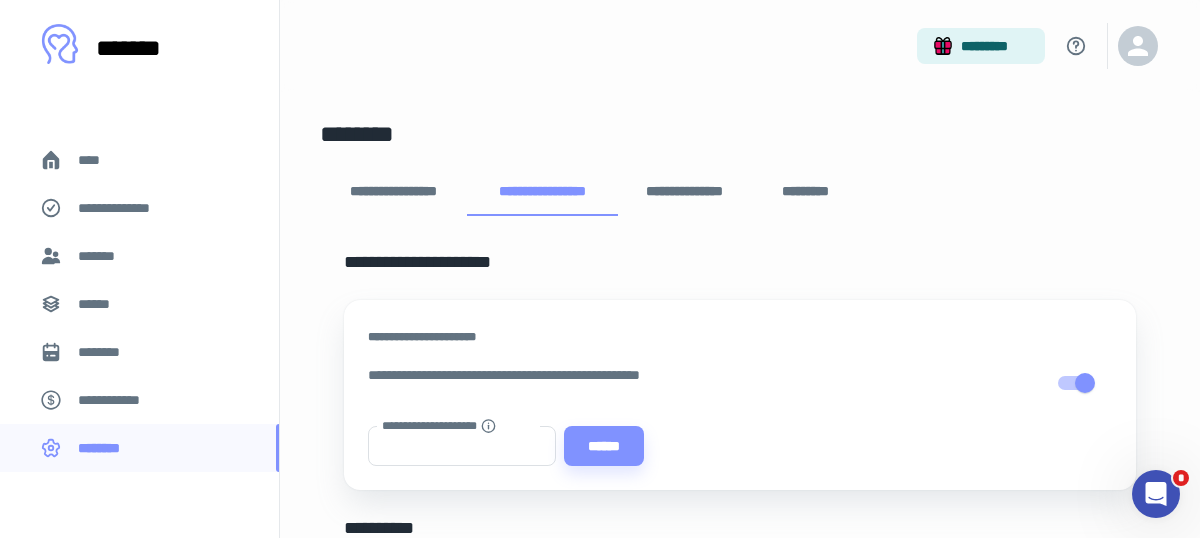 click on "*********" at bounding box center (740, 46) 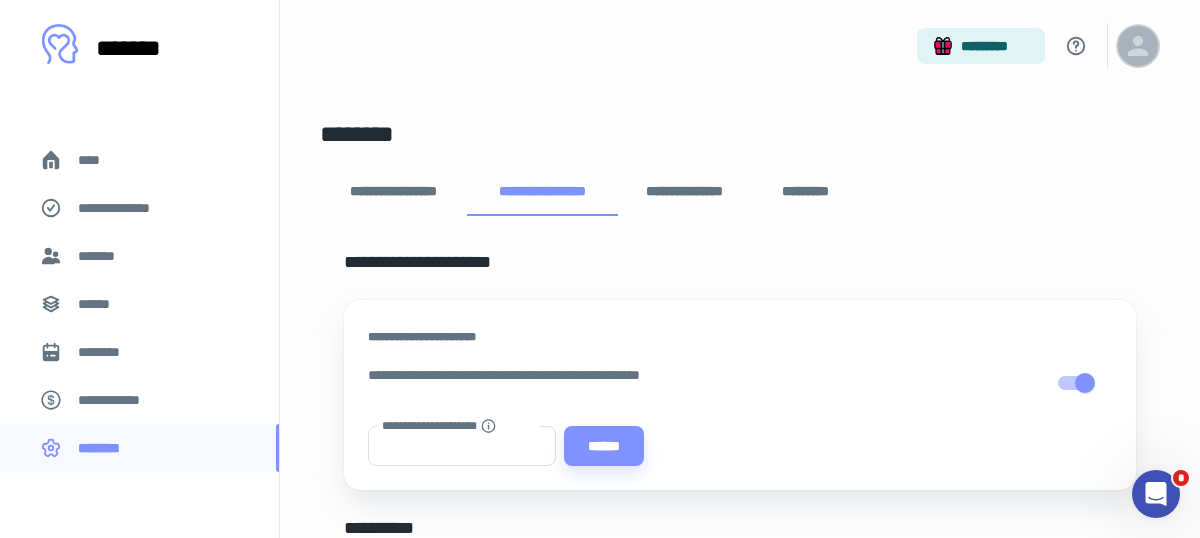 click 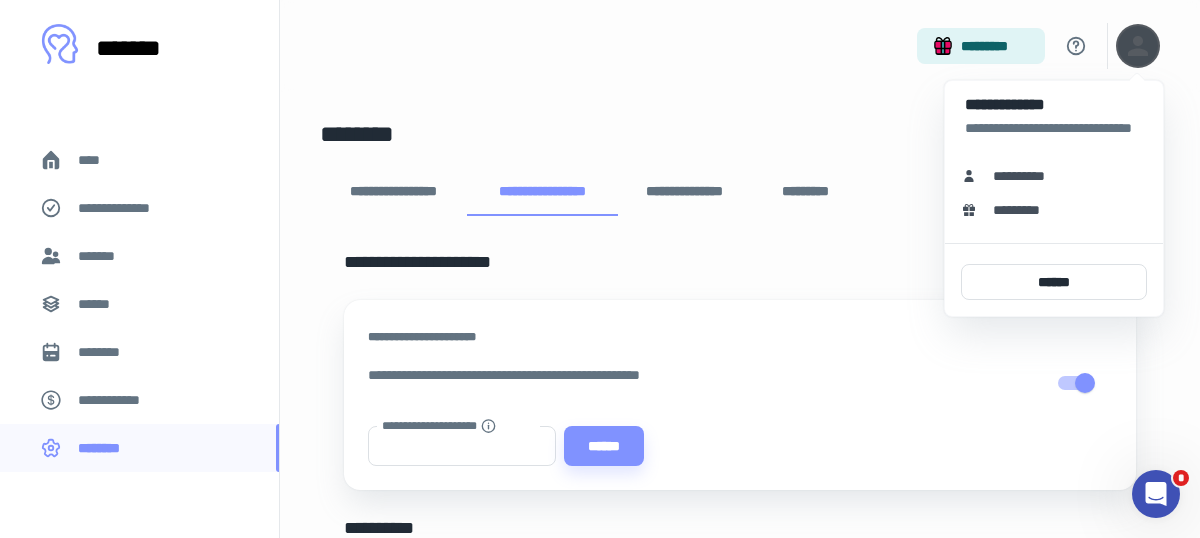 click at bounding box center [600, 269] 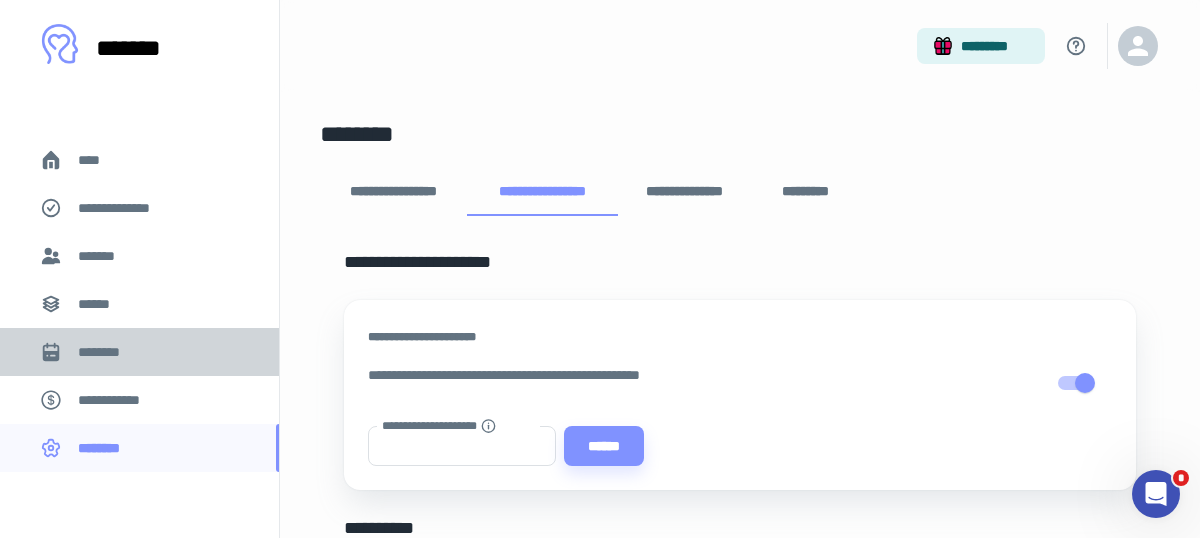 click on "********" at bounding box center (107, 352) 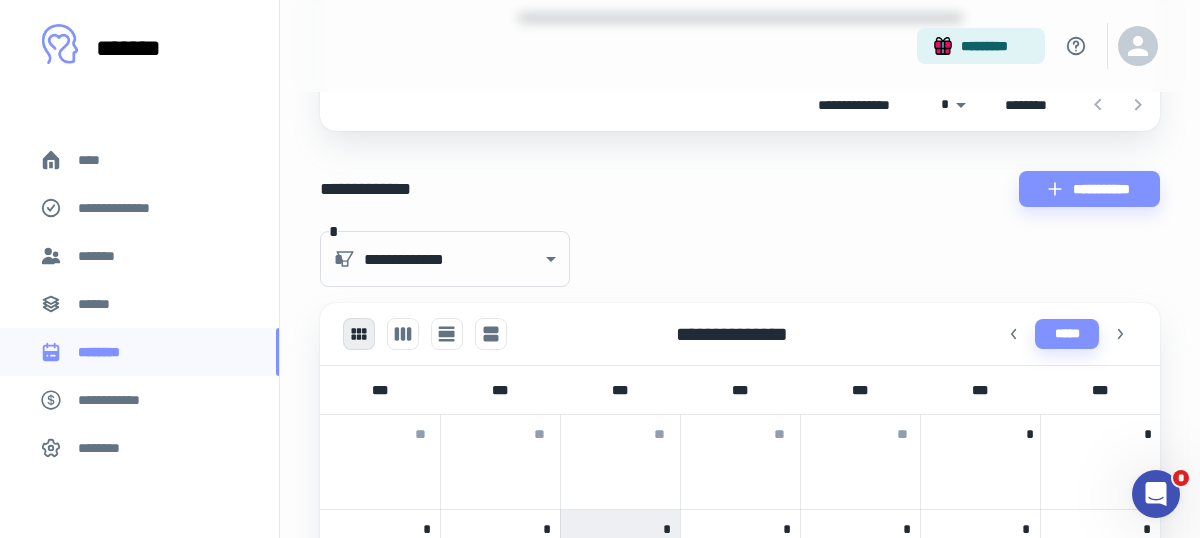 scroll, scrollTop: 517, scrollLeft: 0, axis: vertical 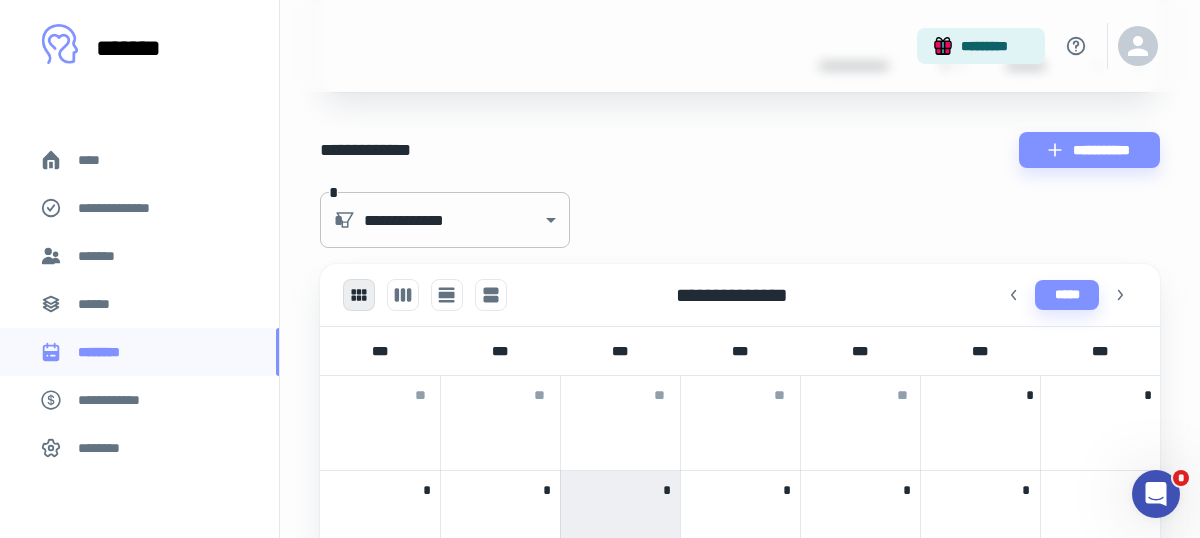 click on "**********" at bounding box center [600, -248] 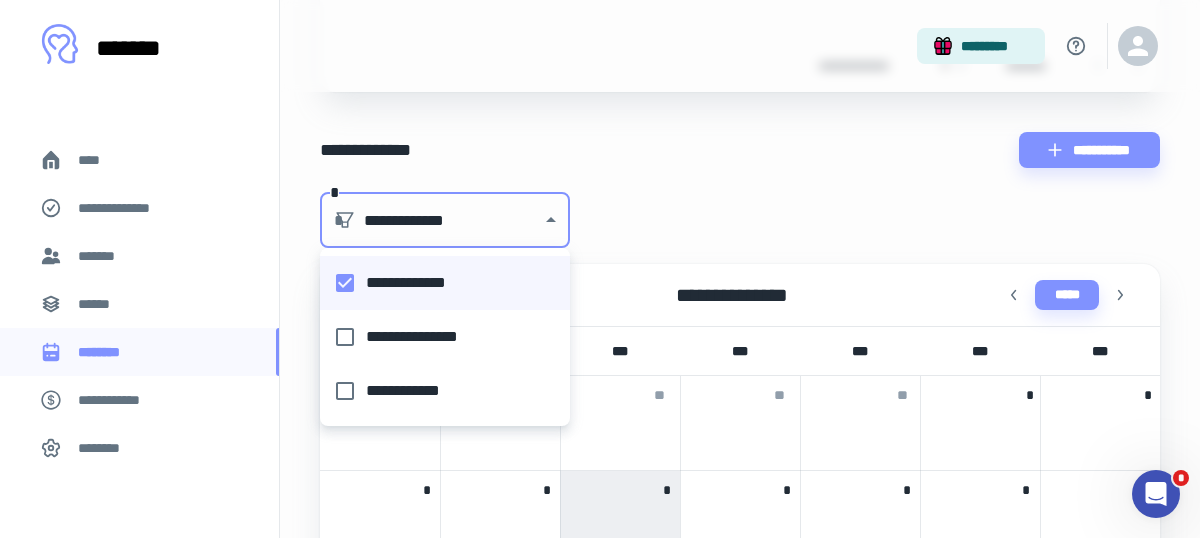 click on "**********" at bounding box center [439, 337] 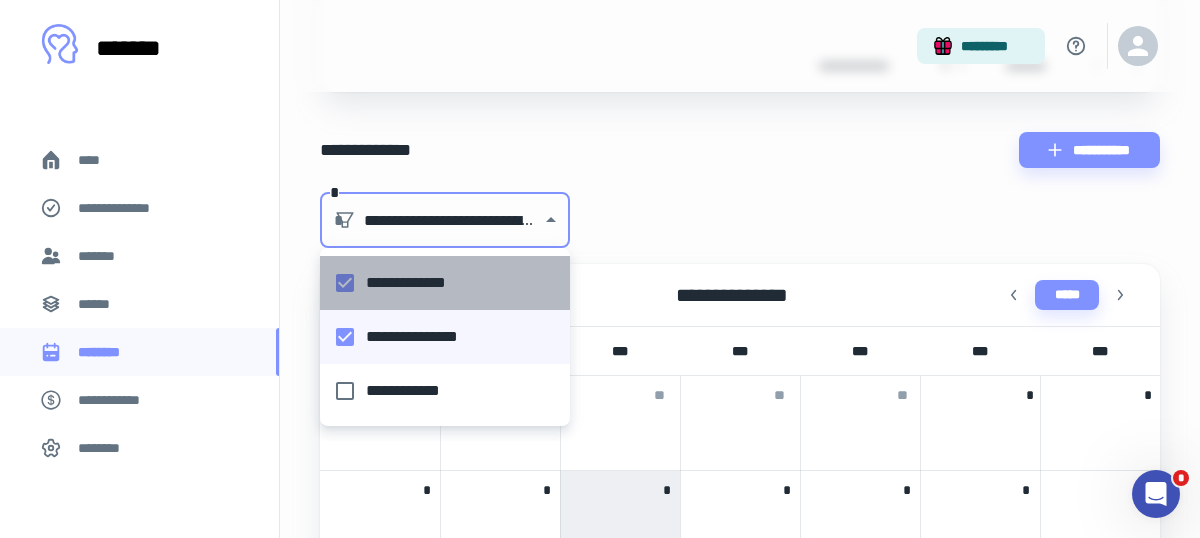 click on "**********" at bounding box center [439, 283] 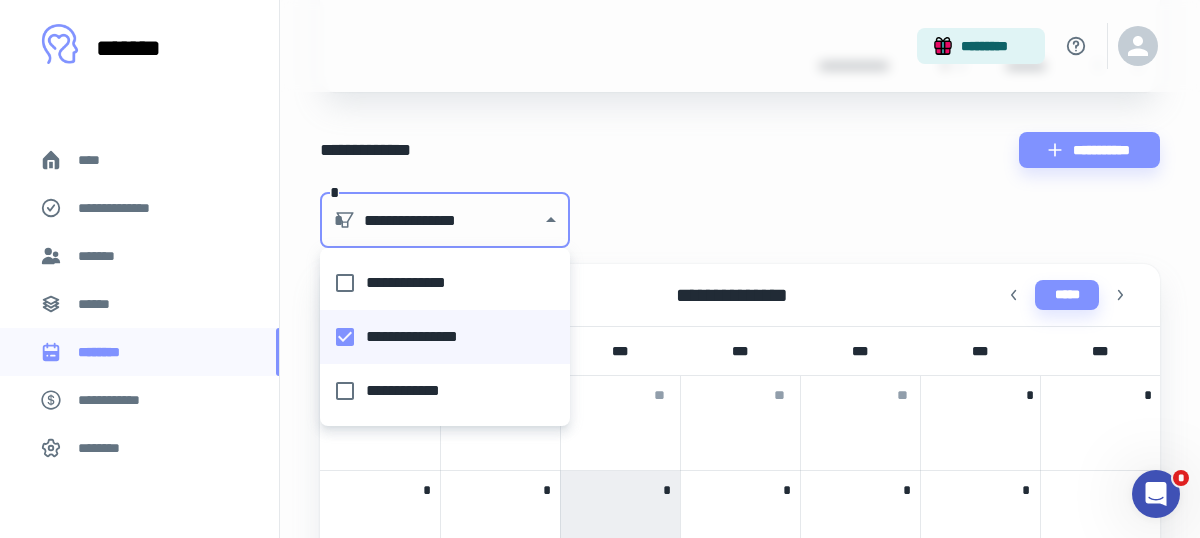 click at bounding box center [600, 269] 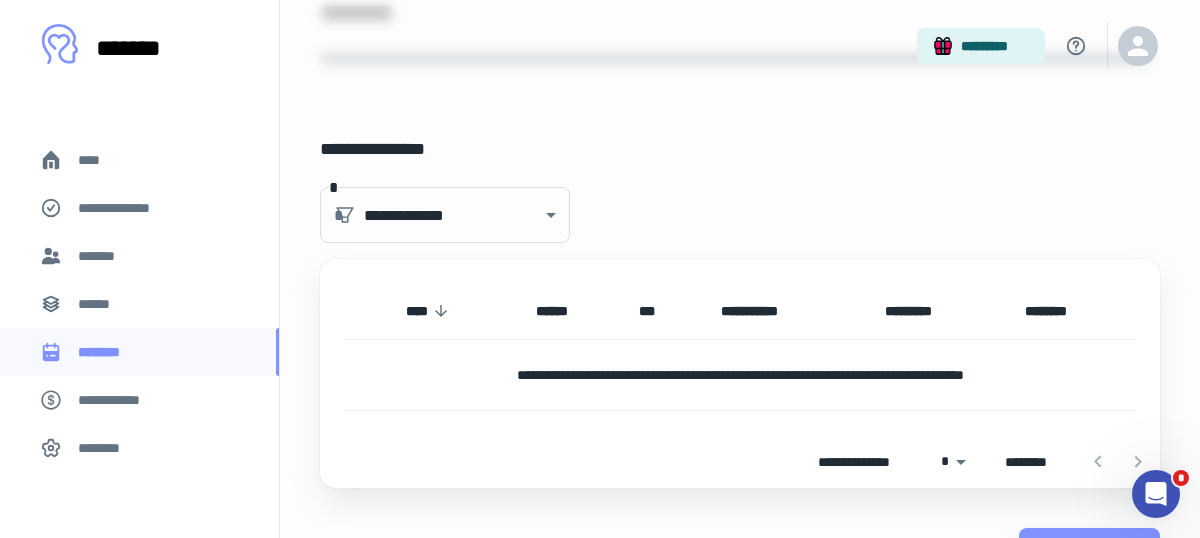 scroll, scrollTop: 0, scrollLeft: 0, axis: both 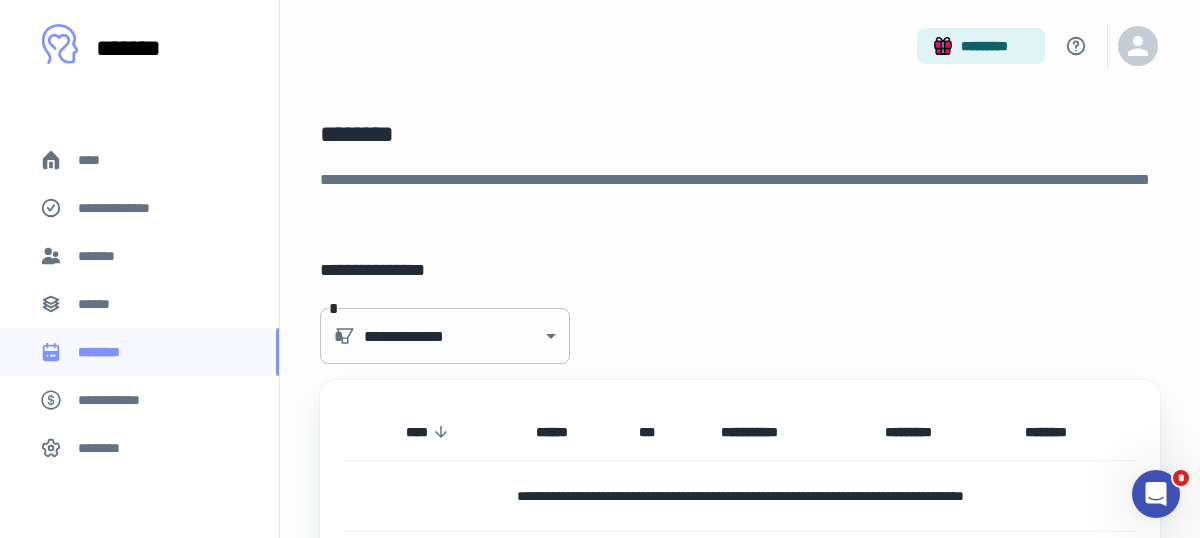 click on "**********" at bounding box center [600, 269] 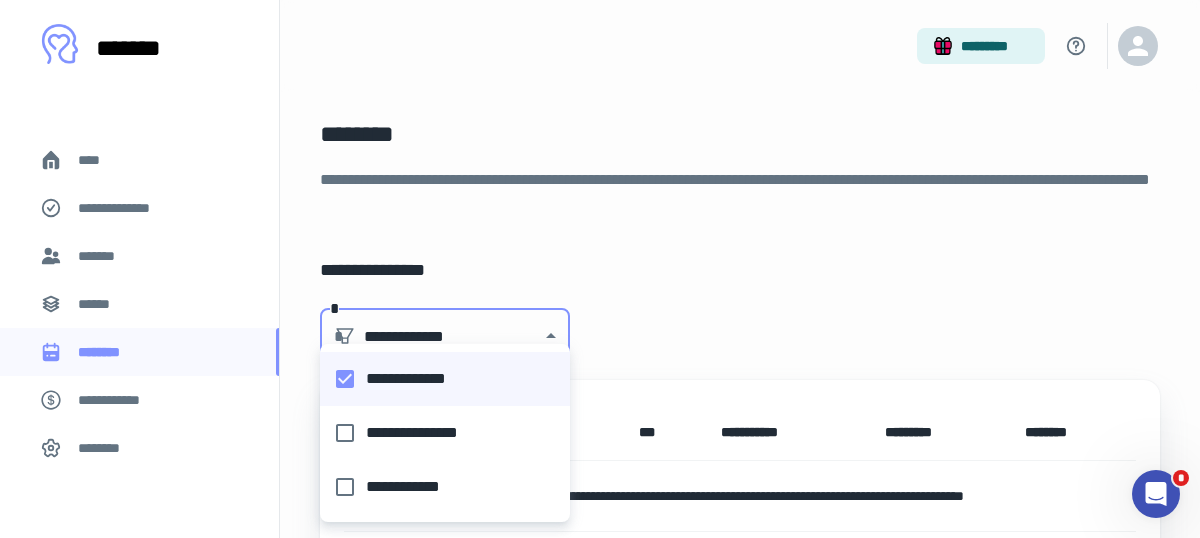 click on "**********" at bounding box center [439, 433] 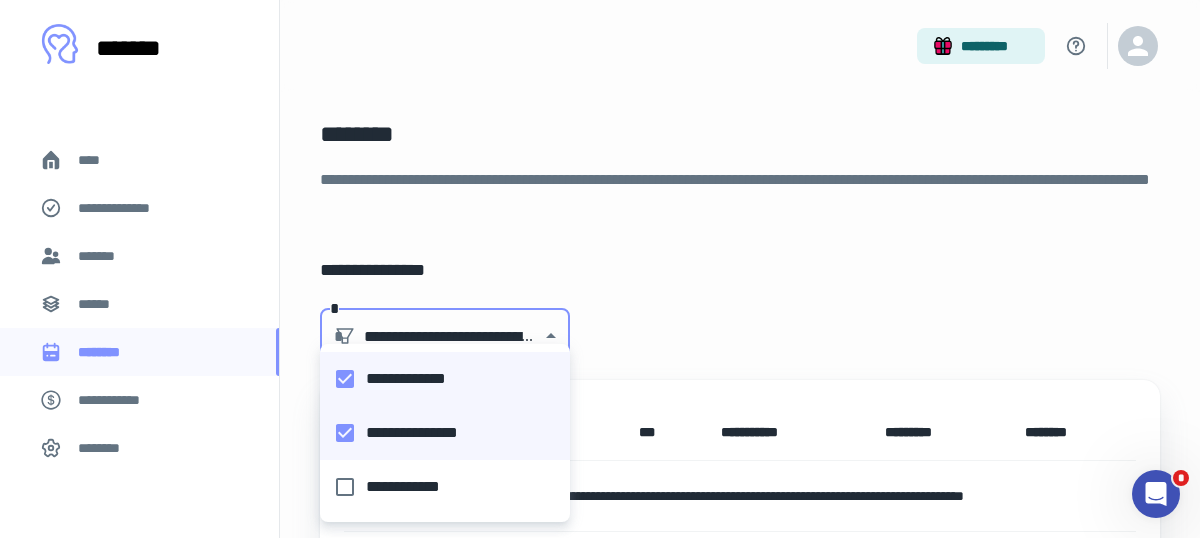 click on "**********" at bounding box center [439, 379] 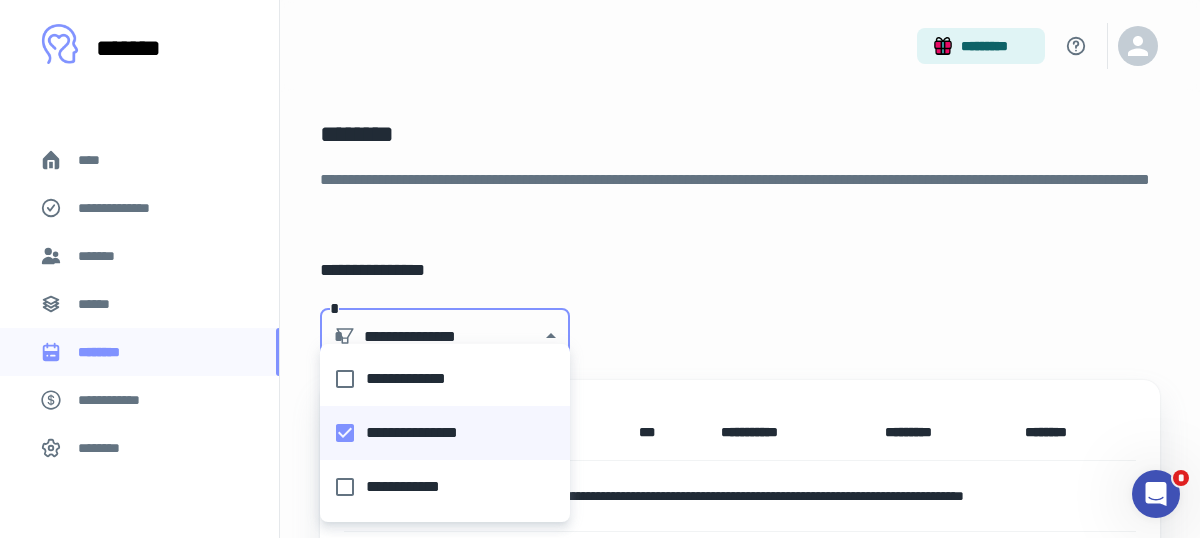 click at bounding box center (600, 269) 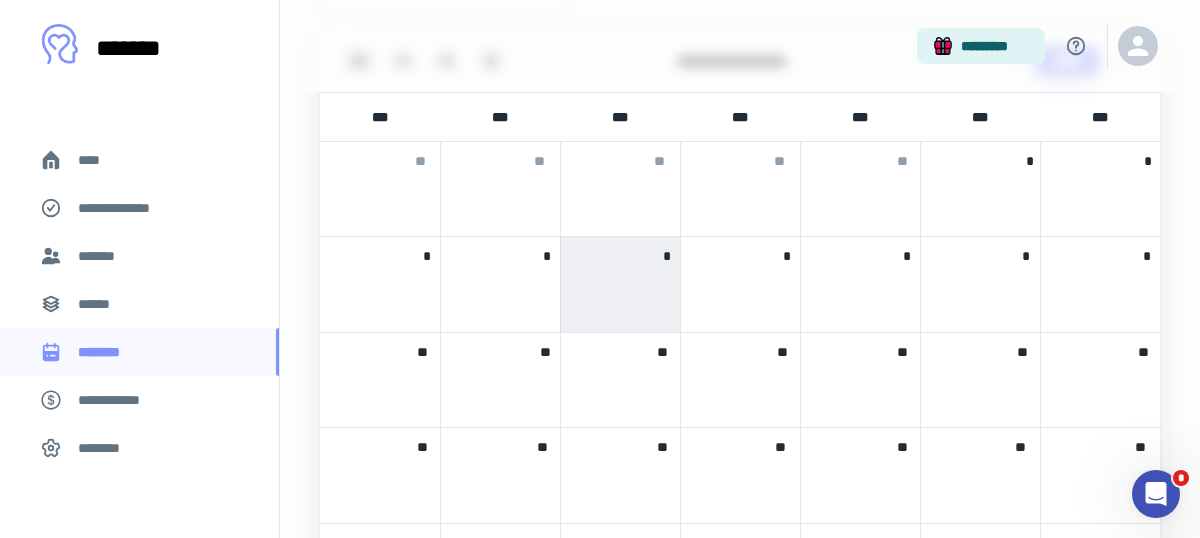scroll, scrollTop: 0, scrollLeft: 0, axis: both 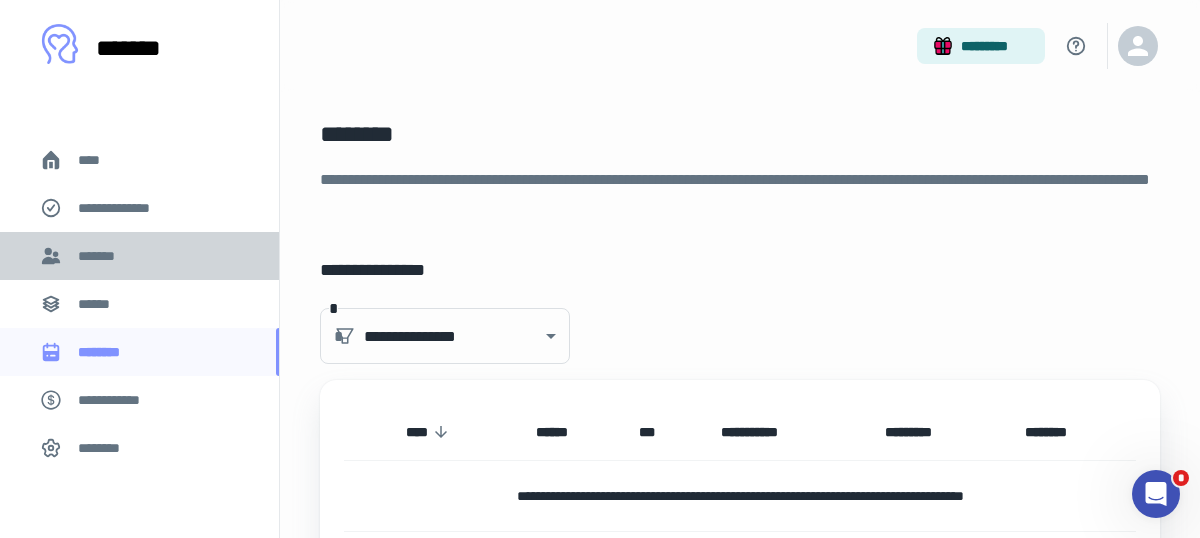 click on "*******" at bounding box center [139, 256] 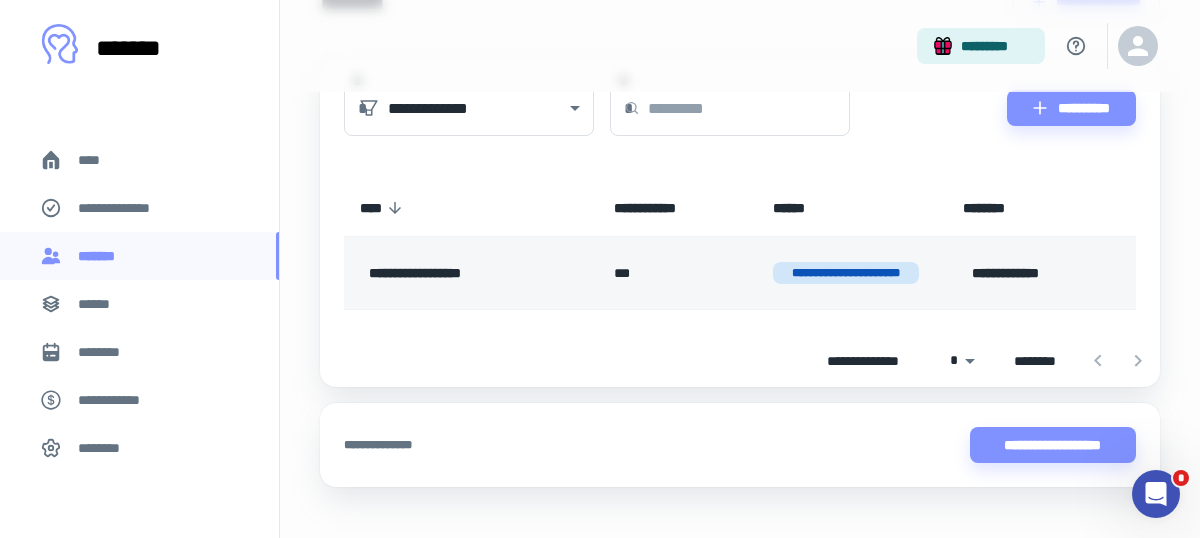 scroll, scrollTop: 0, scrollLeft: 0, axis: both 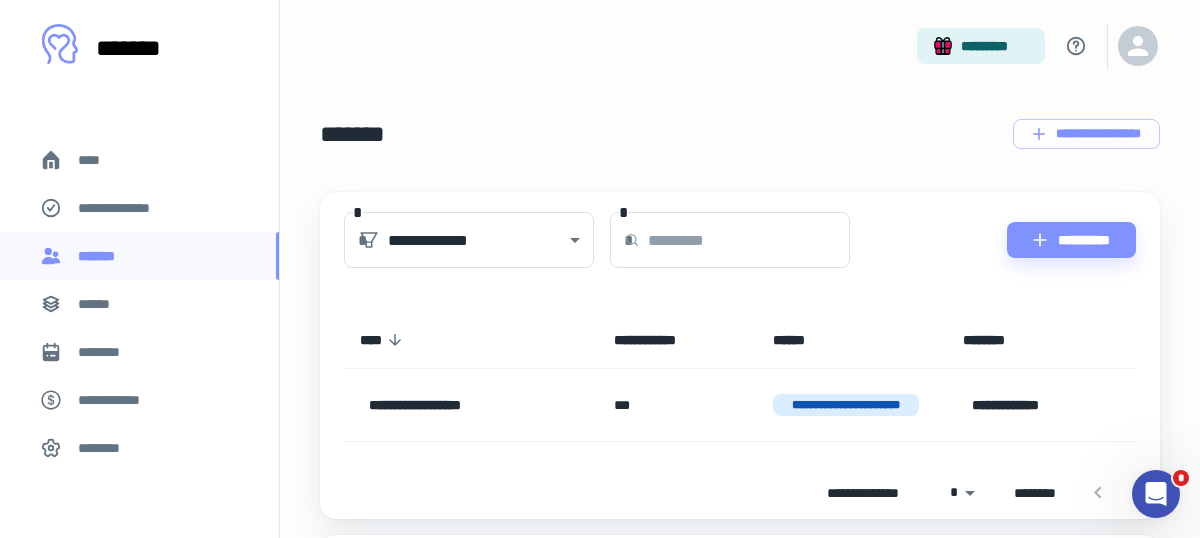click on "**********" at bounding box center [127, 208] 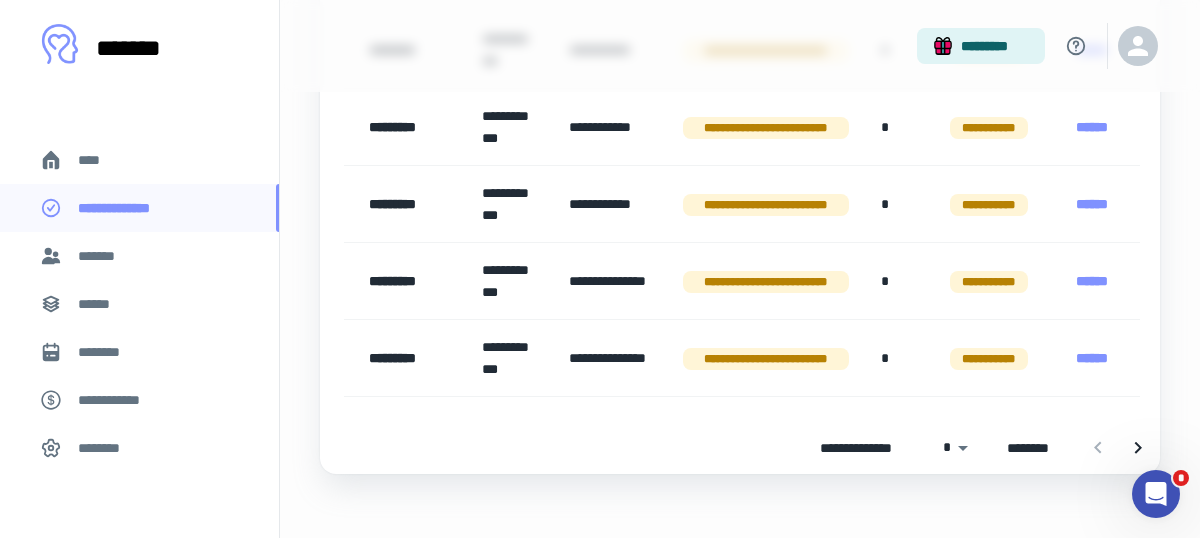 scroll, scrollTop: 1156, scrollLeft: 0, axis: vertical 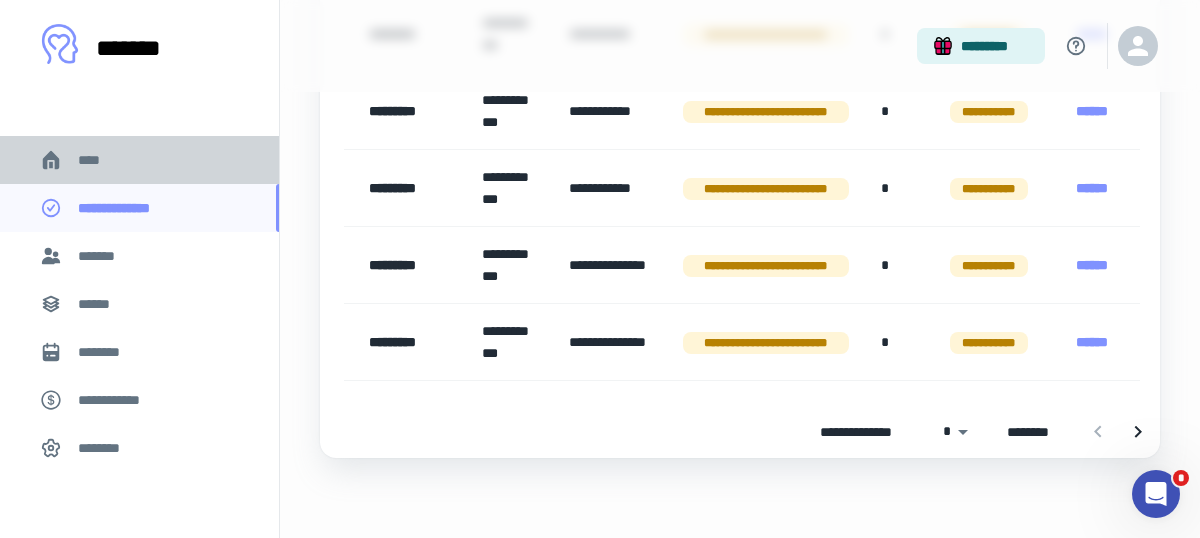 click on "****" at bounding box center (139, 160) 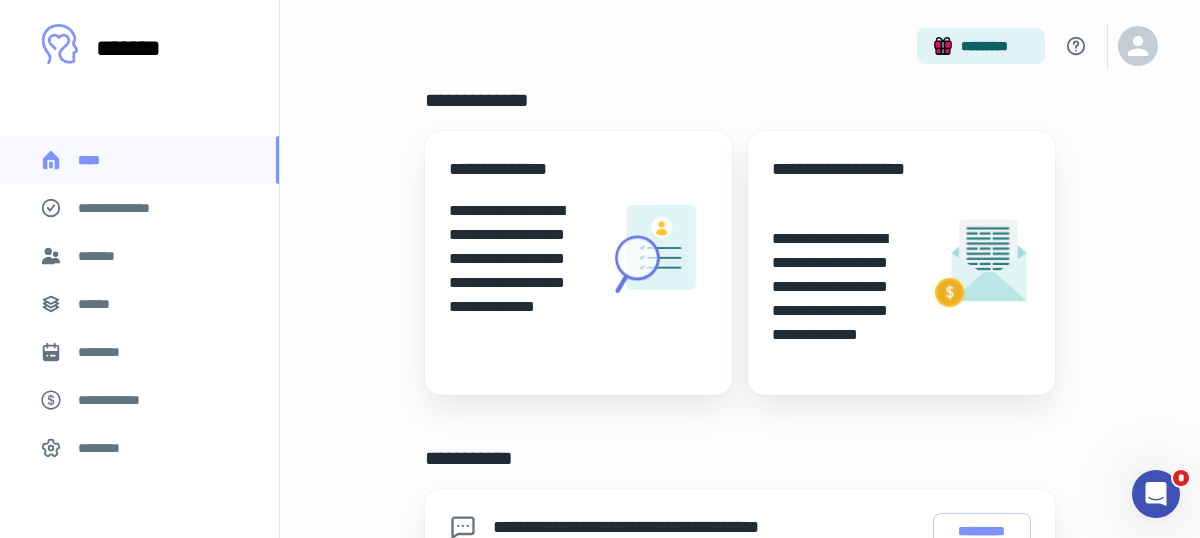 scroll, scrollTop: 0, scrollLeft: 0, axis: both 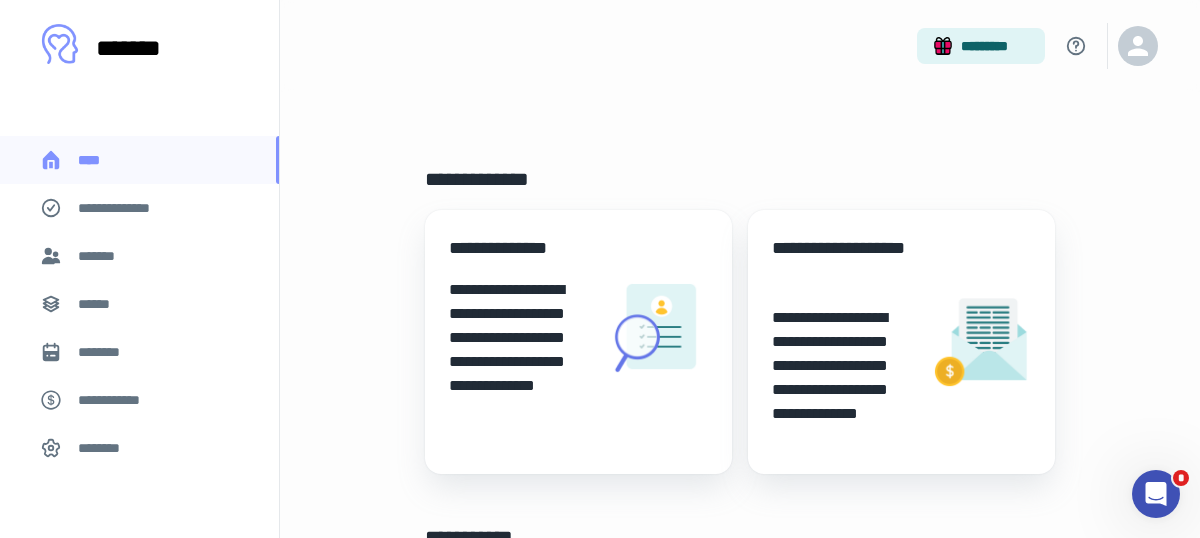 click 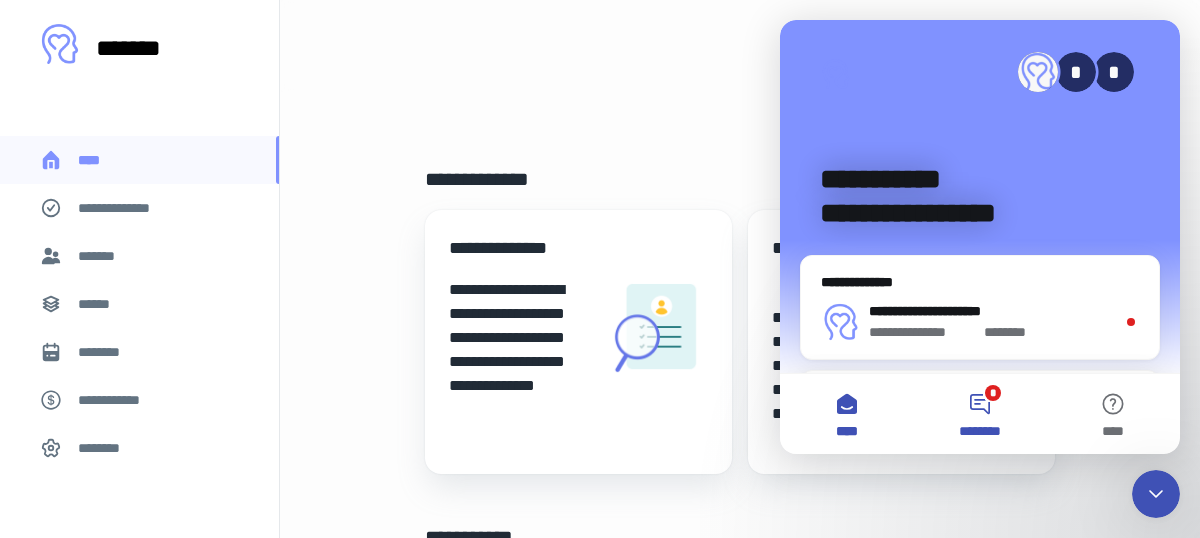 click on "* ********" at bounding box center [979, 414] 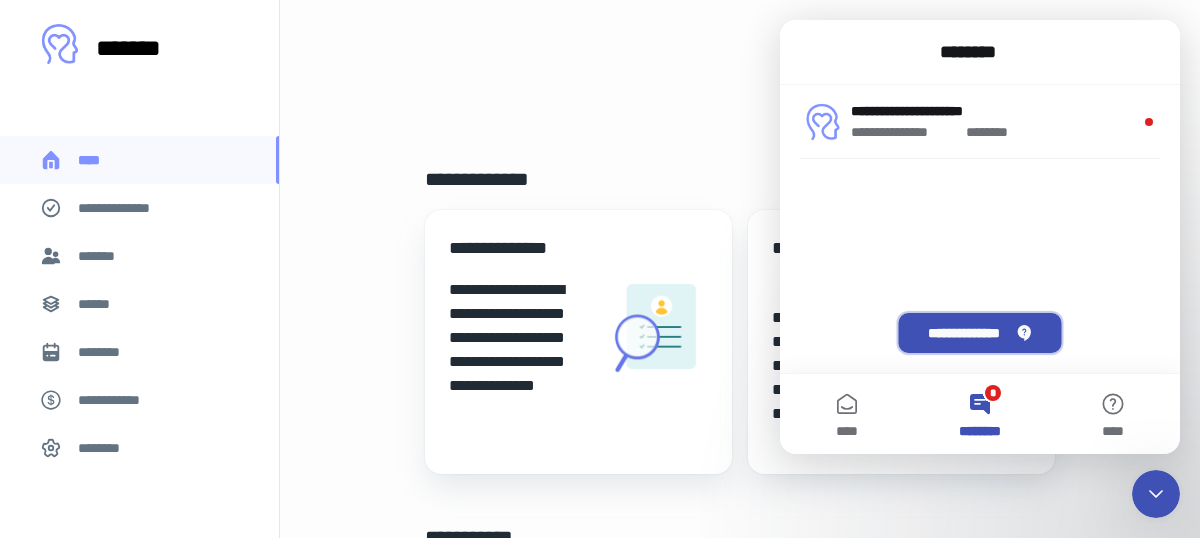 click on "**********" at bounding box center (979, 333) 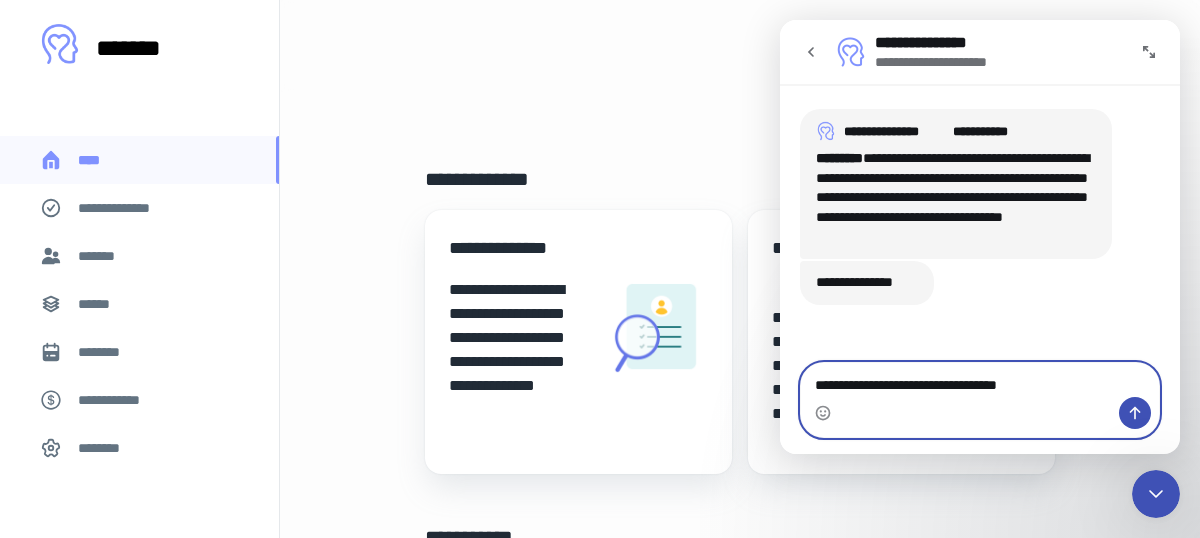 type on "**********" 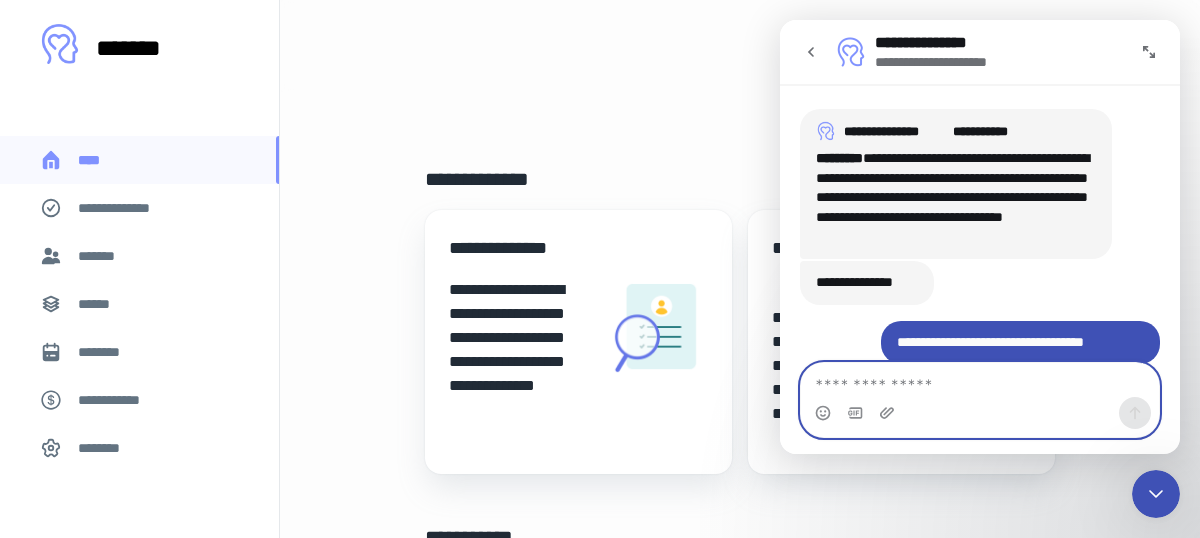 type 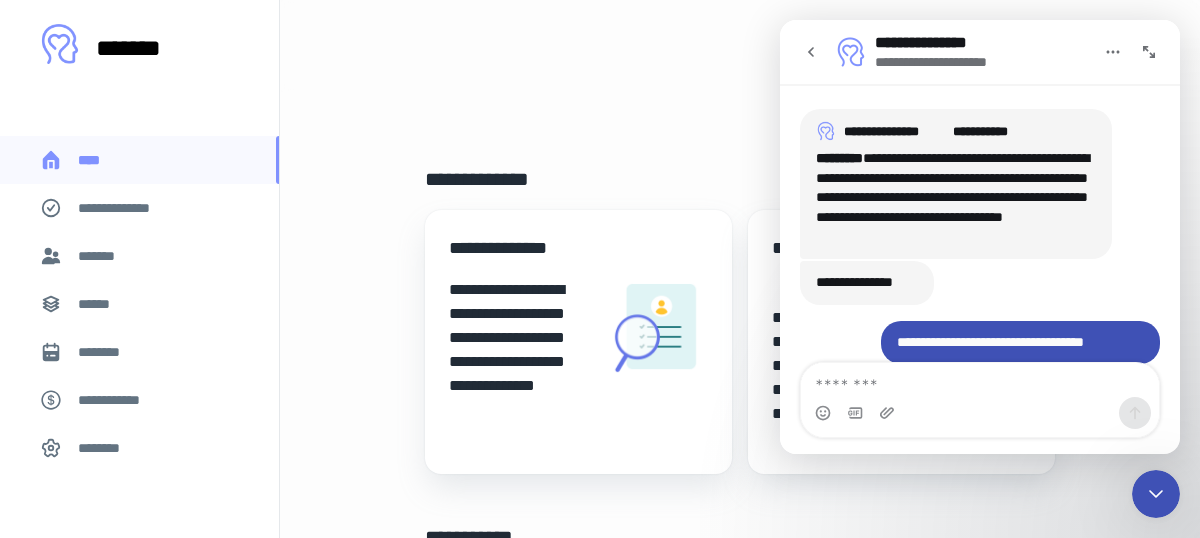 scroll, scrollTop: 23, scrollLeft: 0, axis: vertical 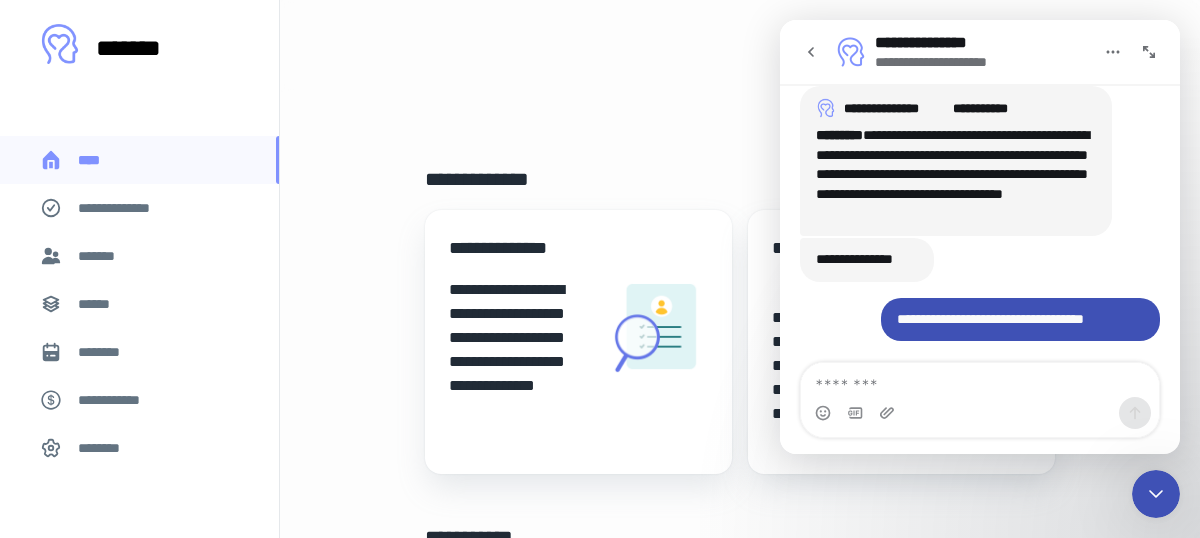 click on "********" at bounding box center (107, 352) 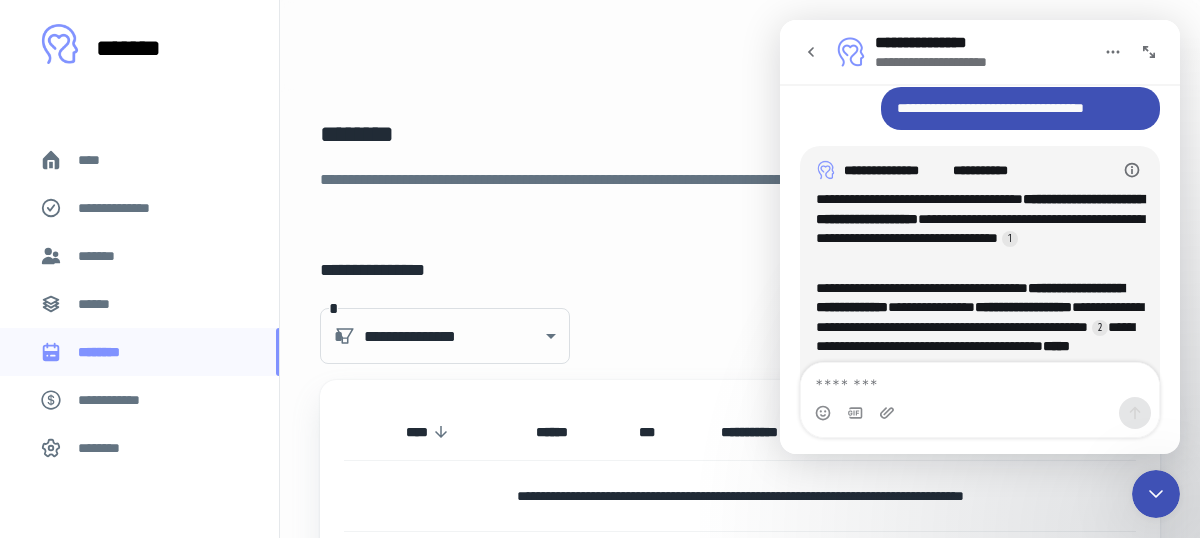 click on "**********" at bounding box center [740, 432] 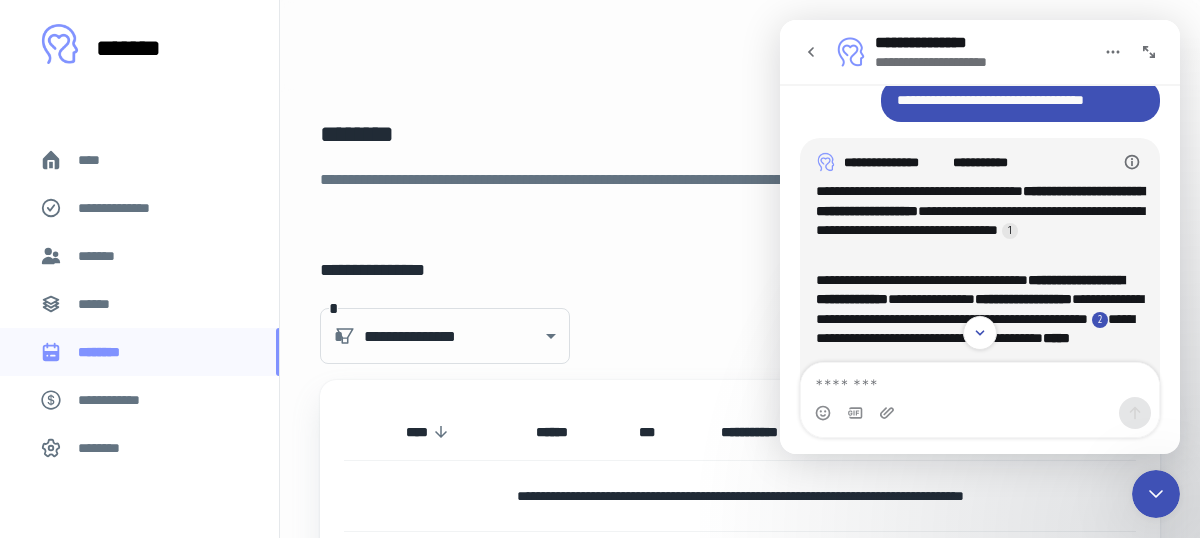 scroll, scrollTop: 254, scrollLeft: 0, axis: vertical 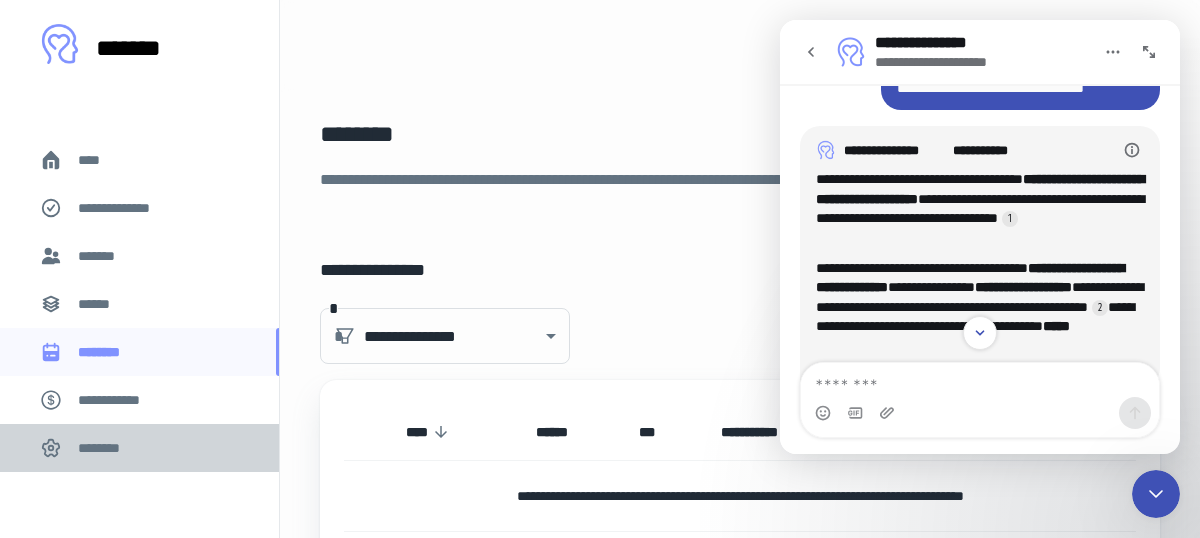 click on "********" at bounding box center [105, 448] 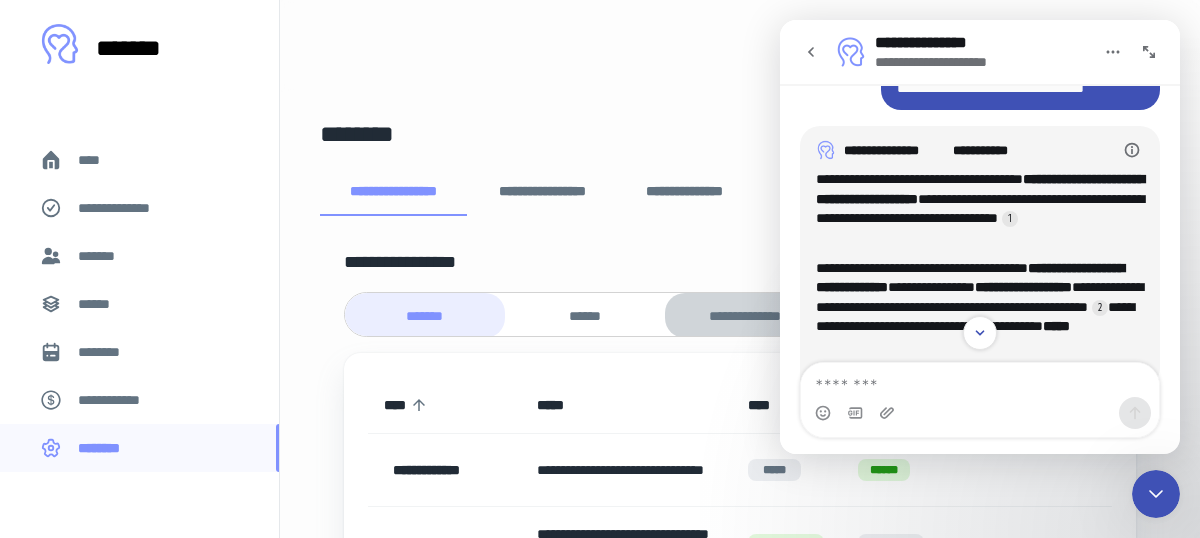 click on "**********" at bounding box center (745, 316) 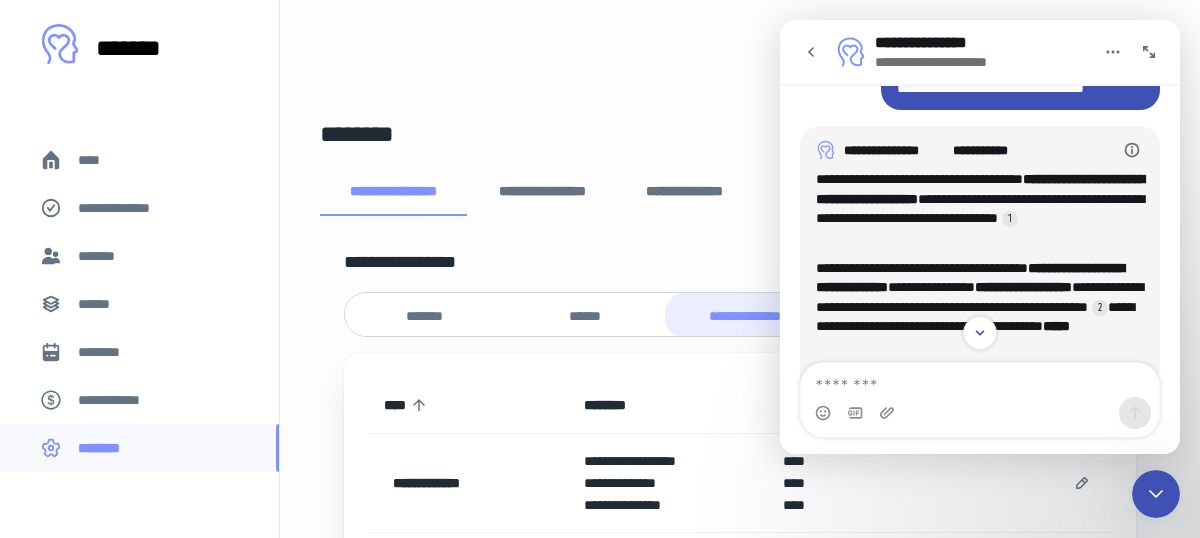 click 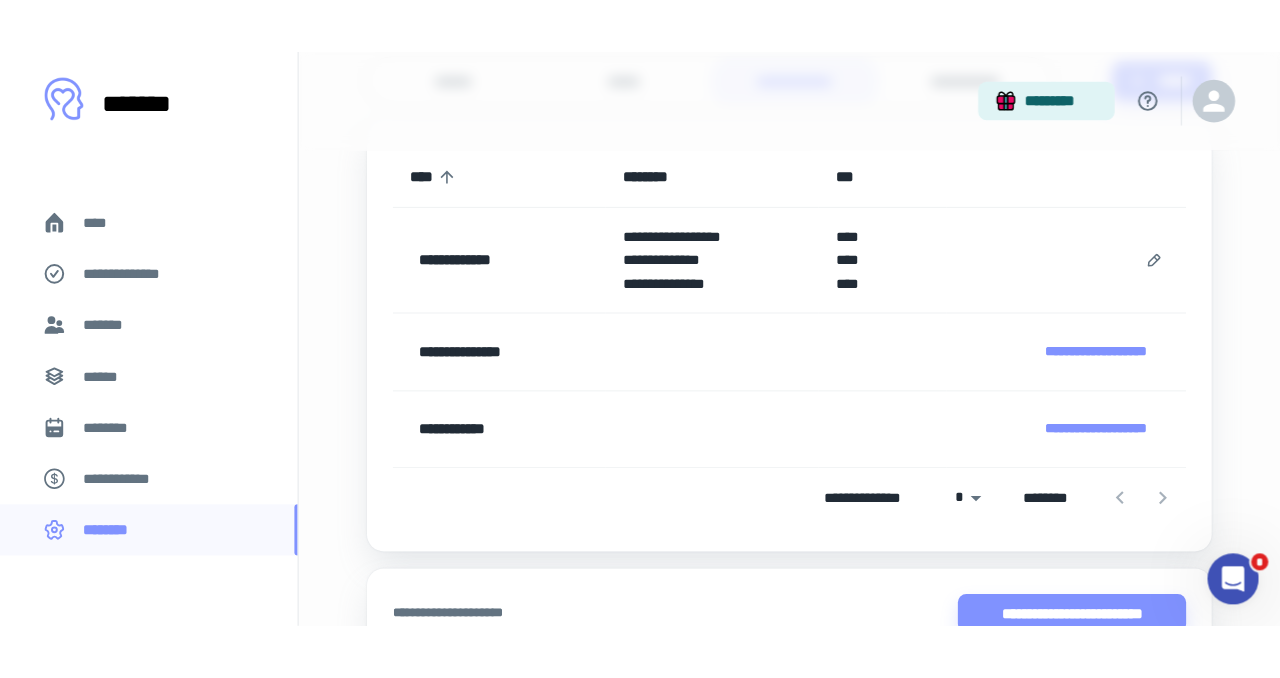 scroll, scrollTop: 305, scrollLeft: 0, axis: vertical 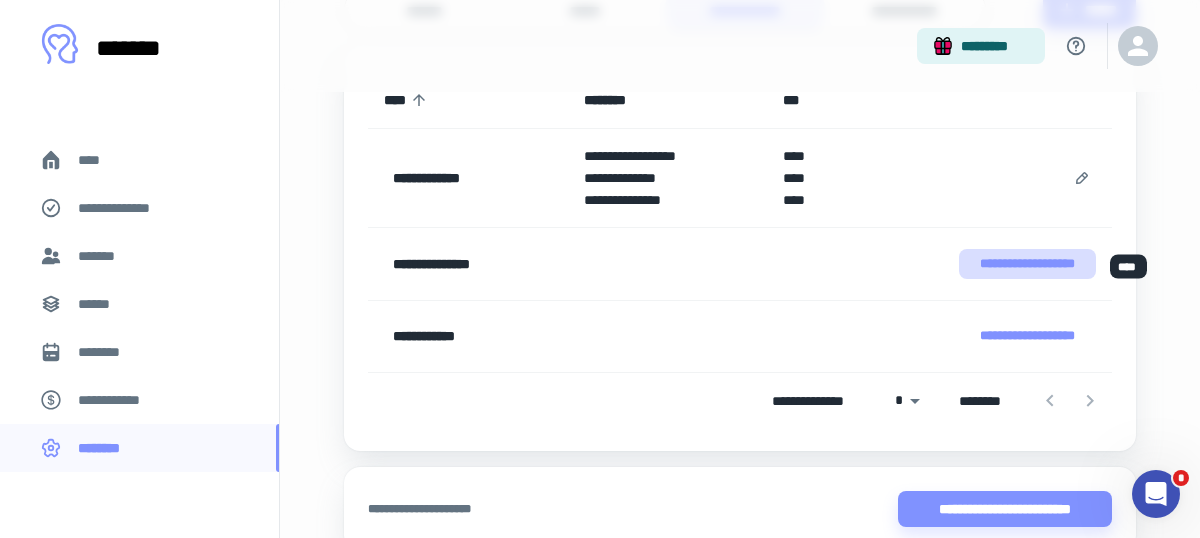 click on "**********" at bounding box center (1027, 264) 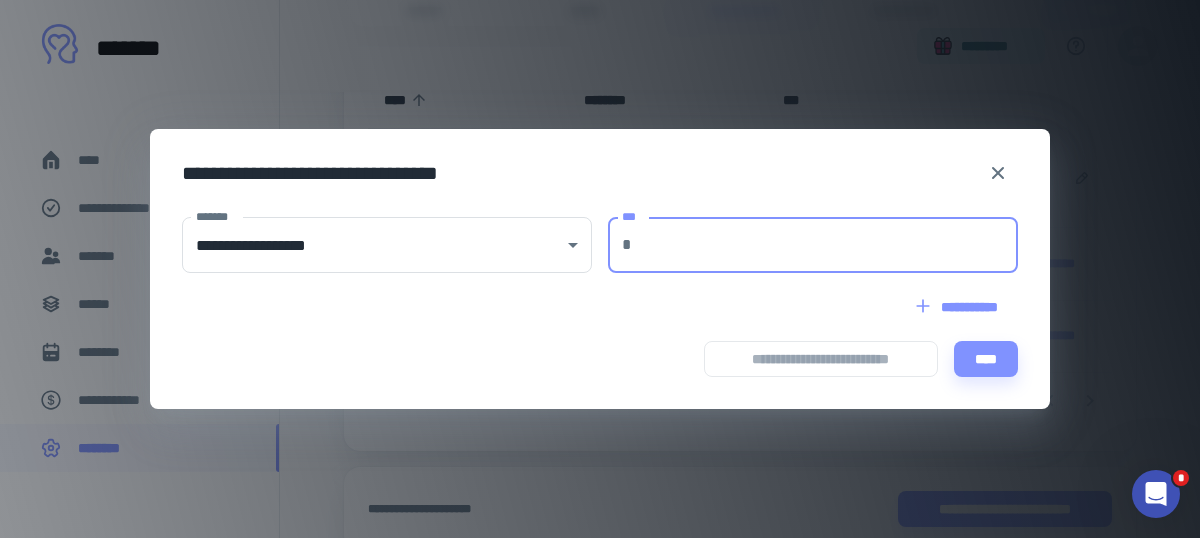 click on "***" at bounding box center (829, 245) 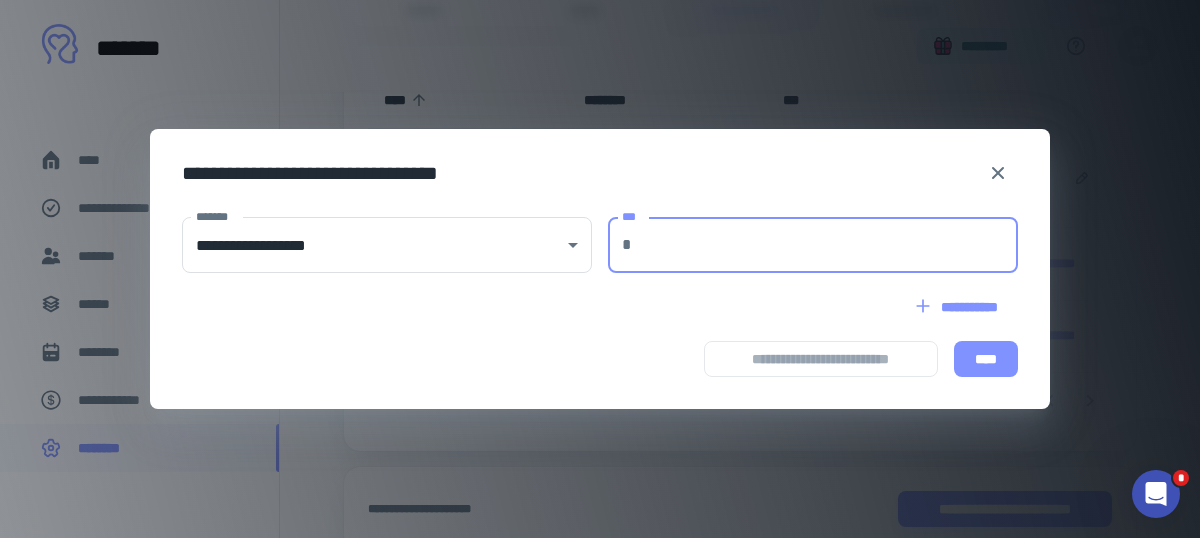 type on "***" 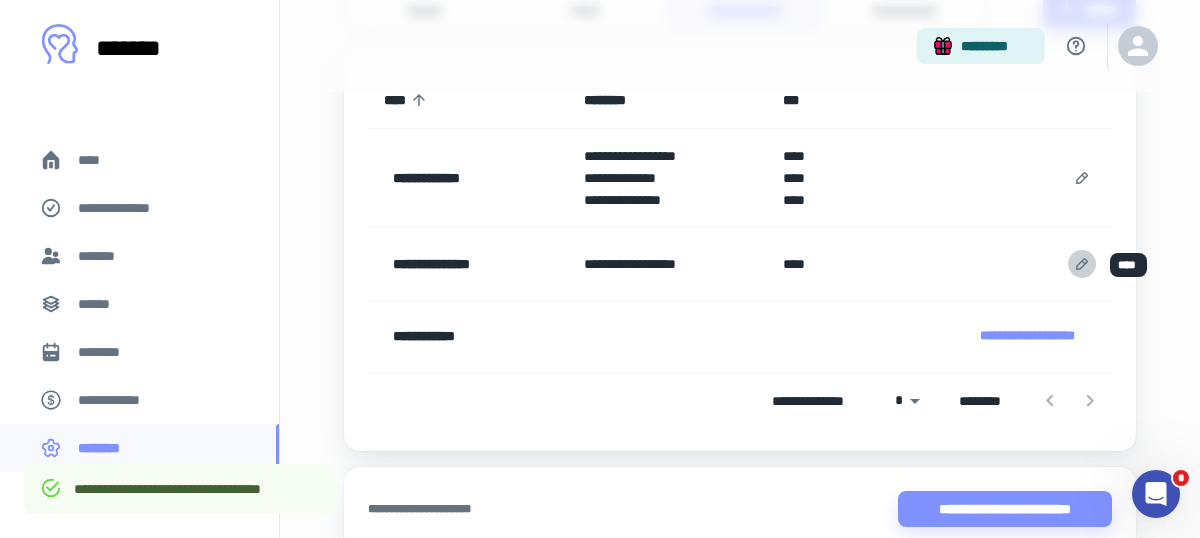 click 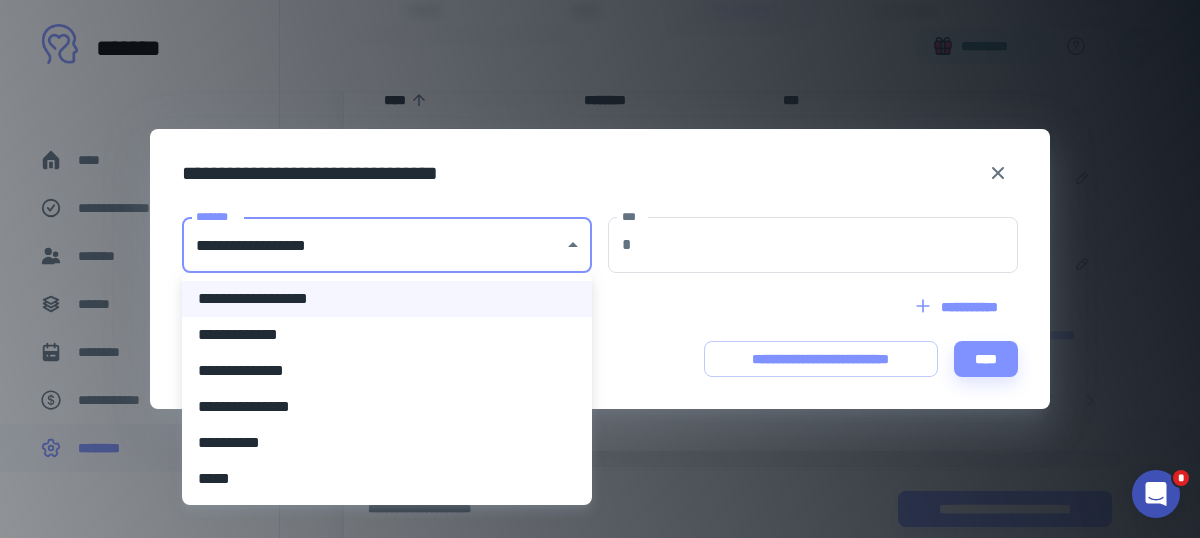 click on "**********" at bounding box center [600, -36] 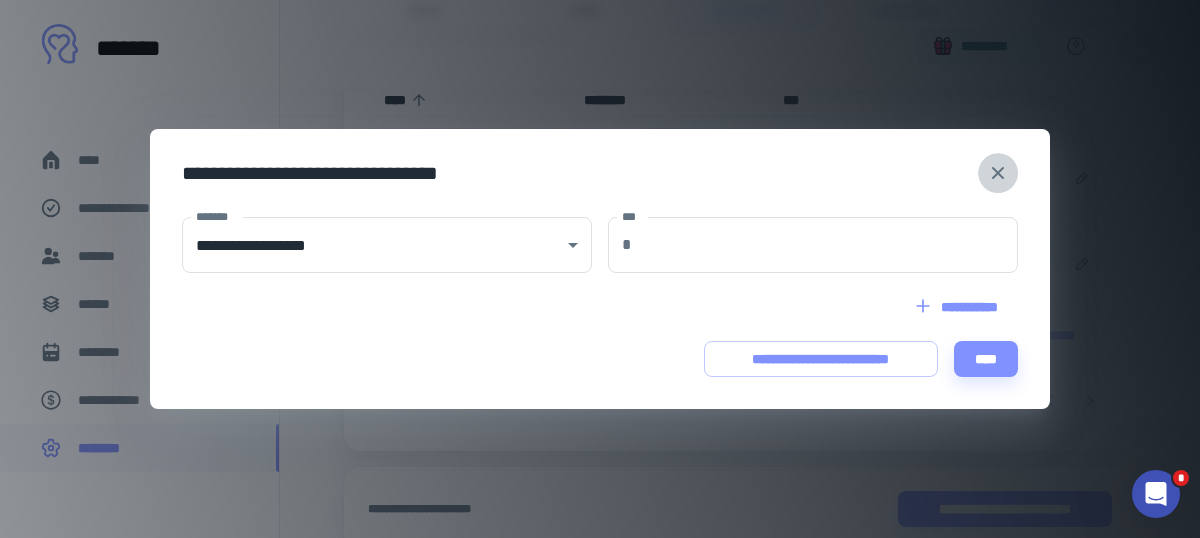 click 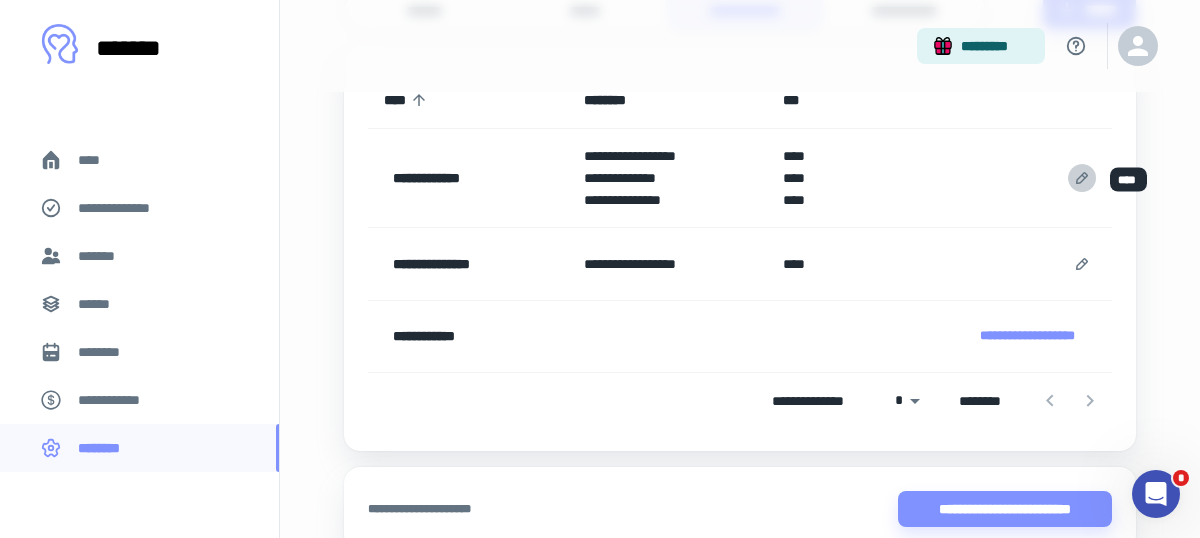 click 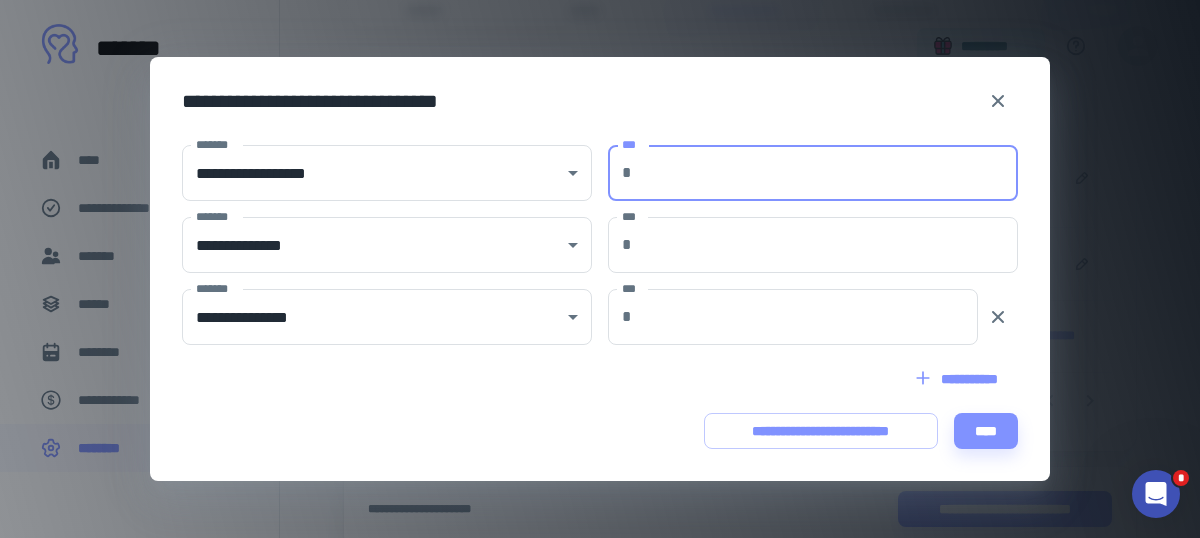 click on "***" at bounding box center (829, 173) 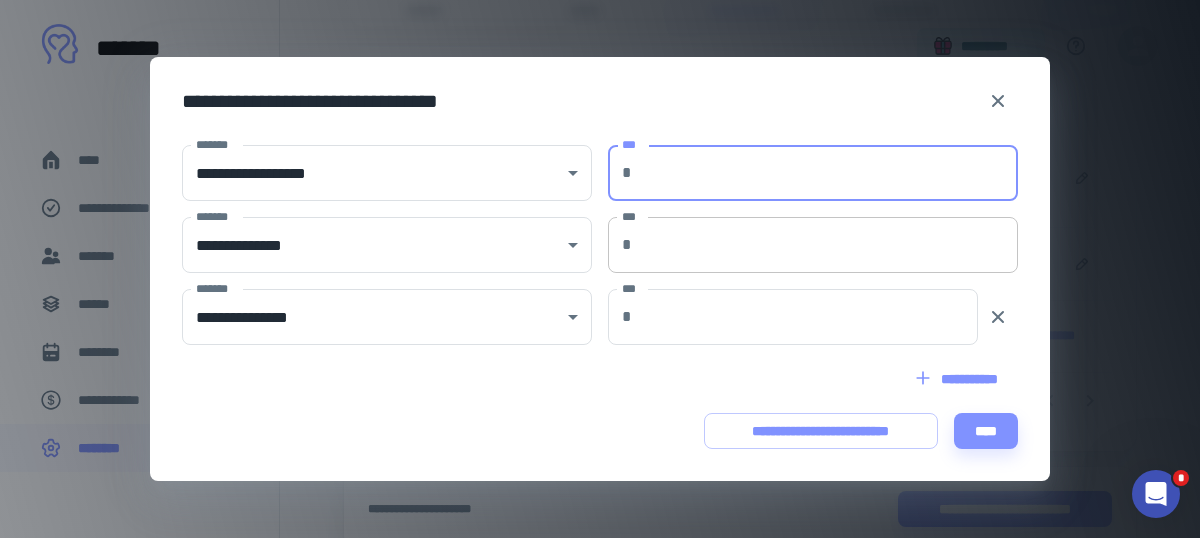 type on "***" 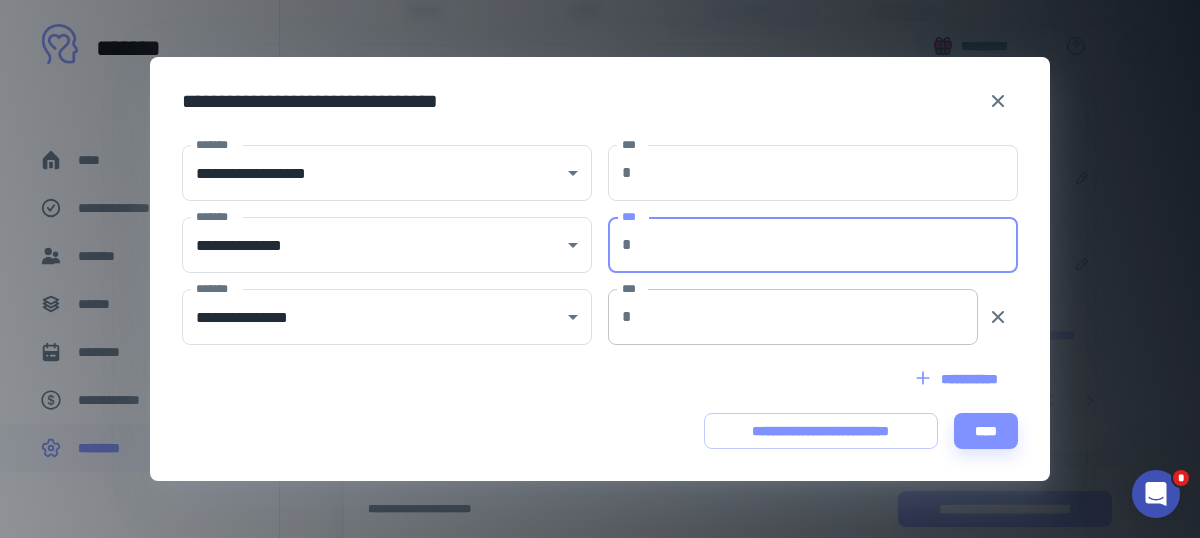 type on "***" 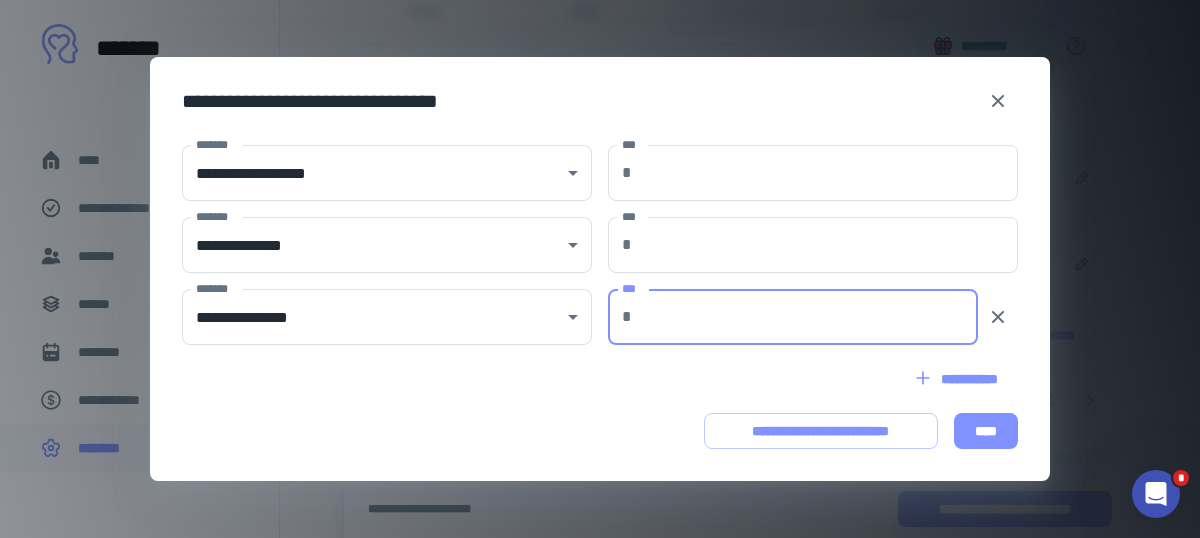 type on "***" 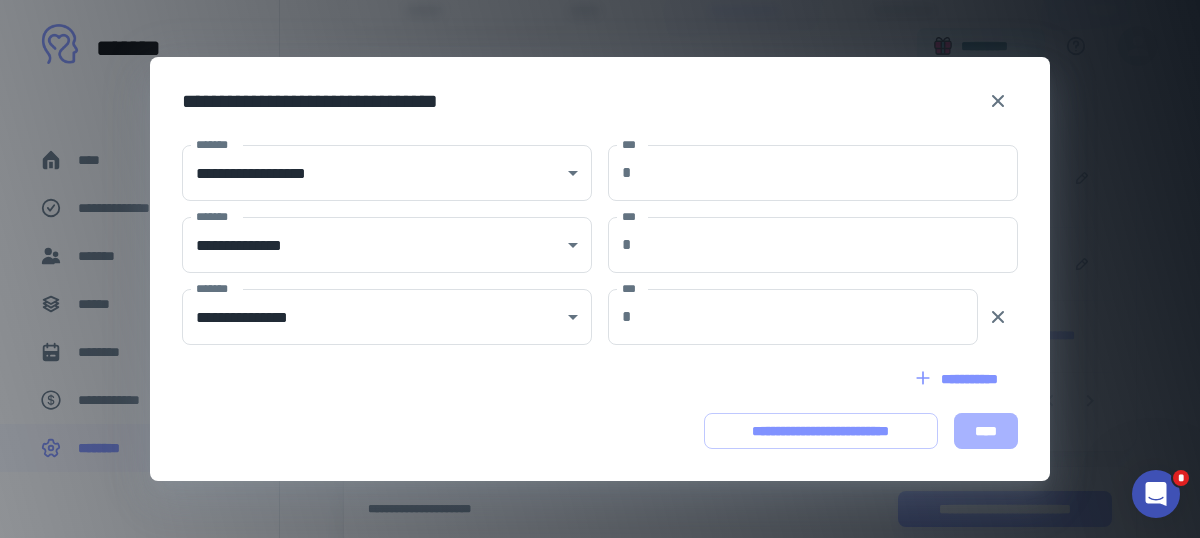 click on "****" at bounding box center (986, 431) 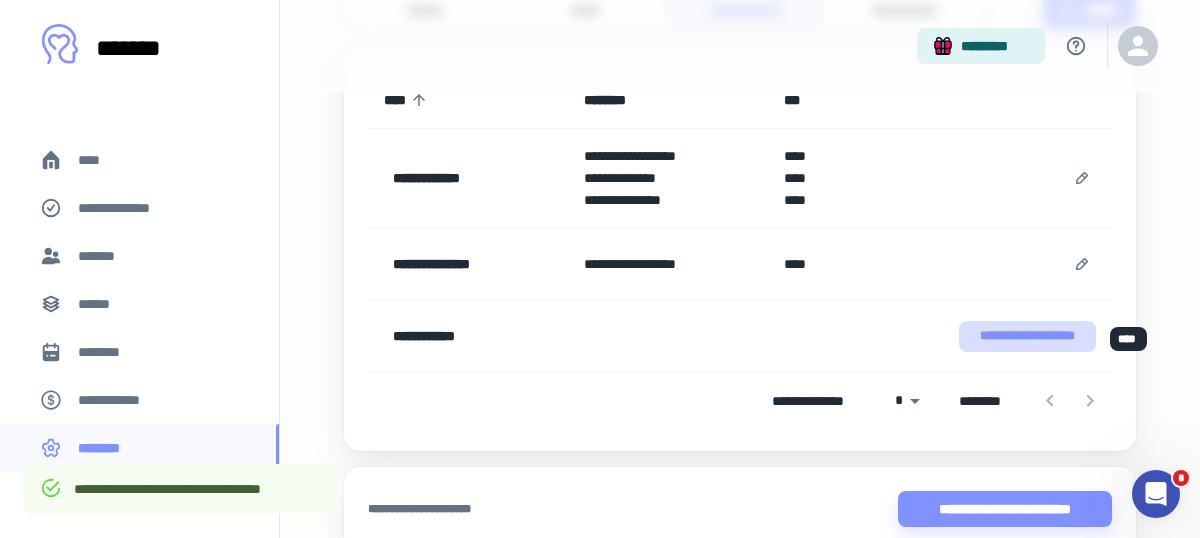 click on "**********" at bounding box center [1027, 336] 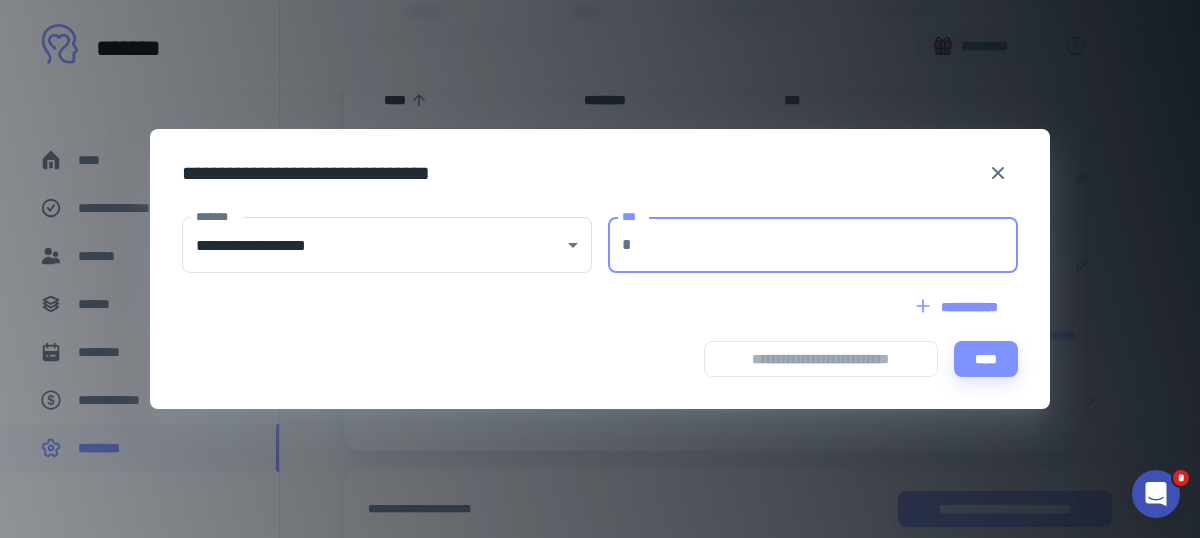 click on "***" at bounding box center (829, 245) 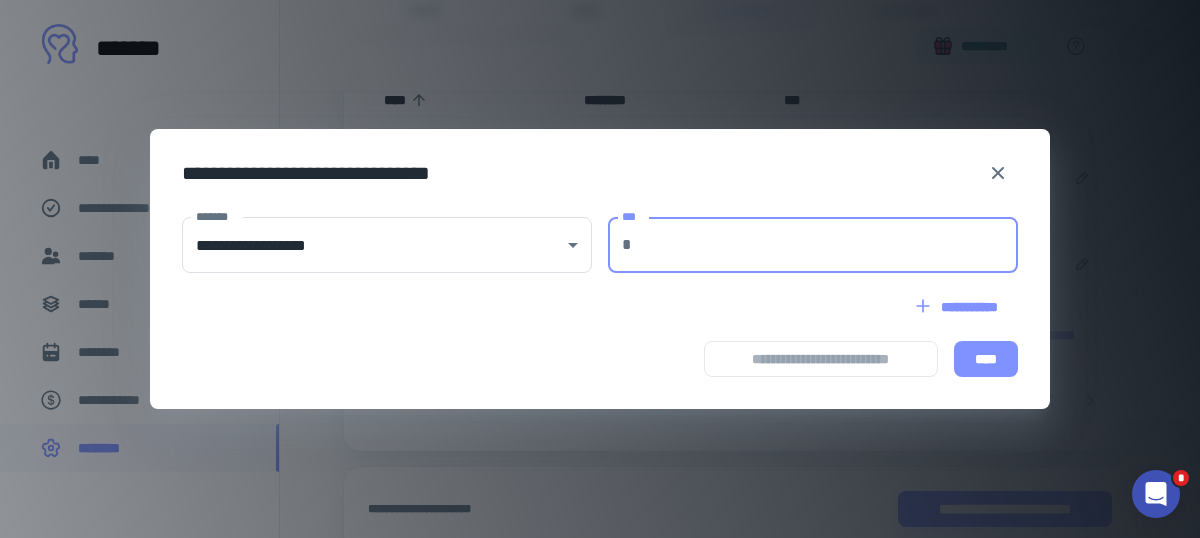 type on "***" 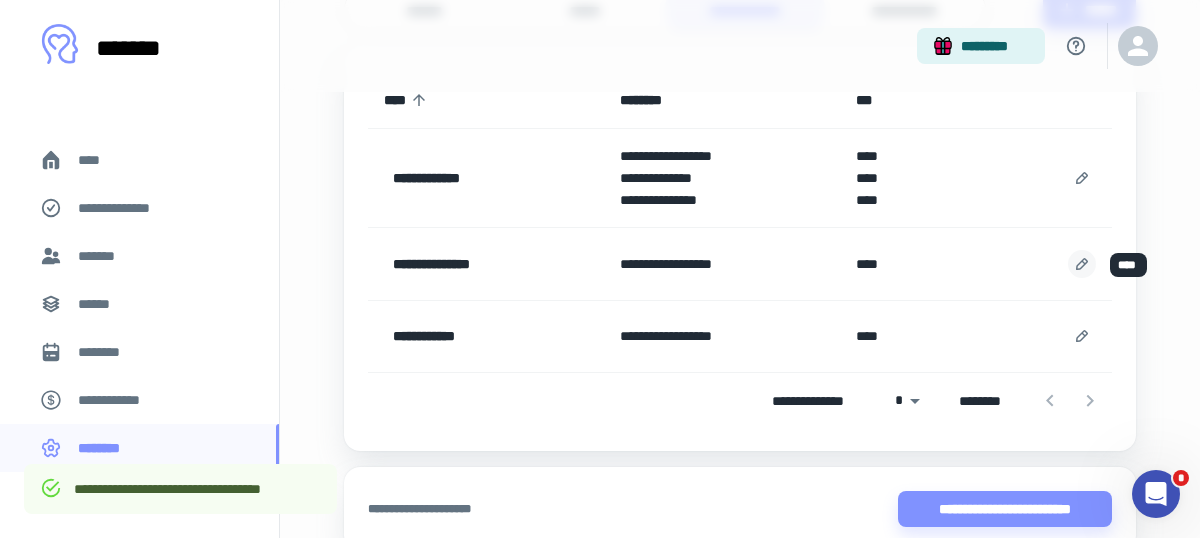 click at bounding box center [1082, 264] 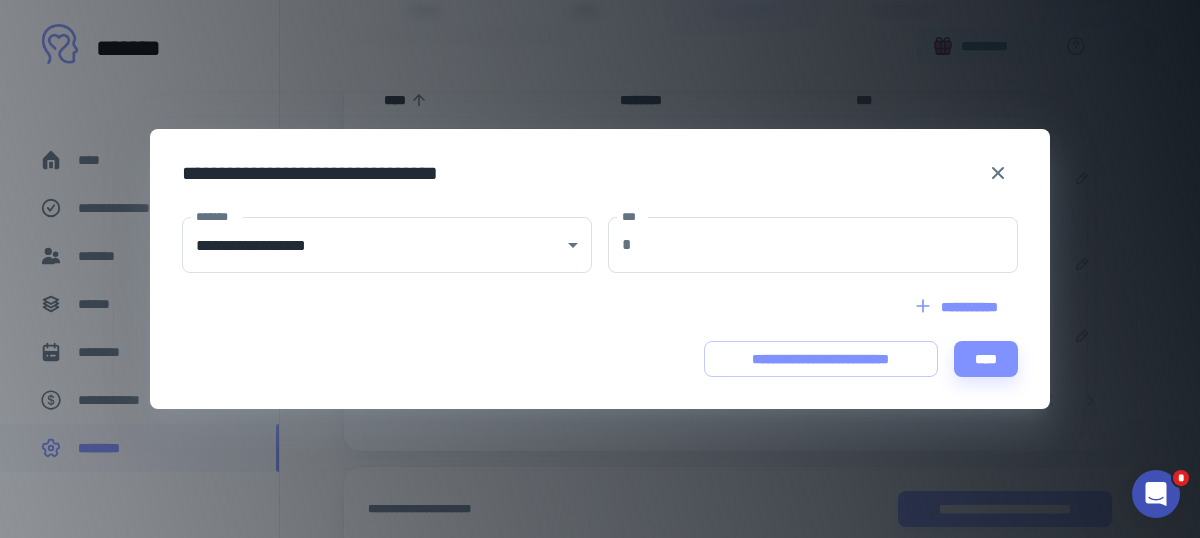 click on "**********" at bounding box center (958, 307) 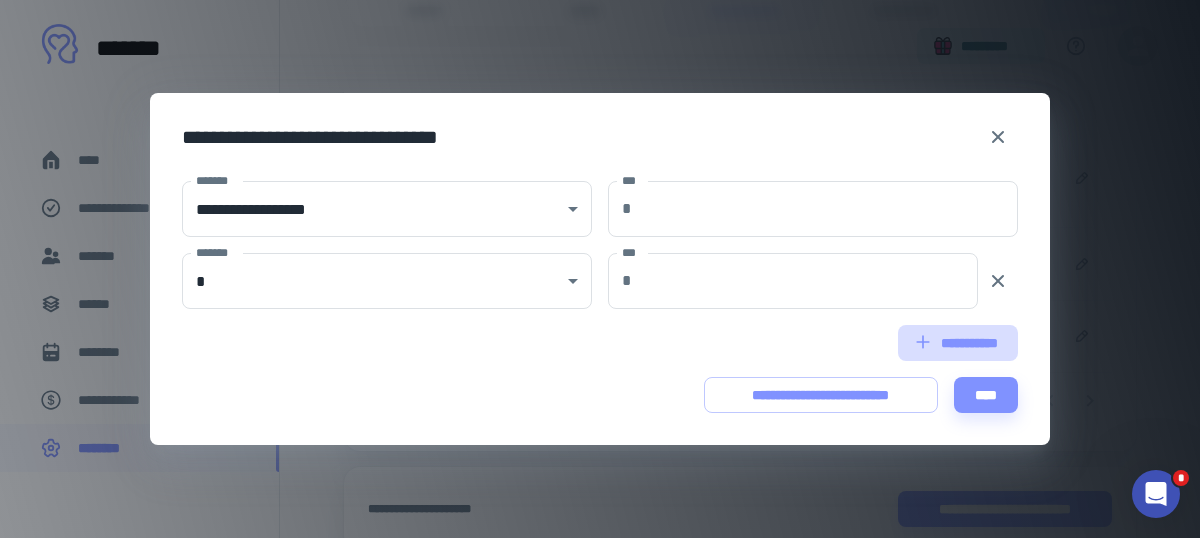 click on "**********" at bounding box center (958, 343) 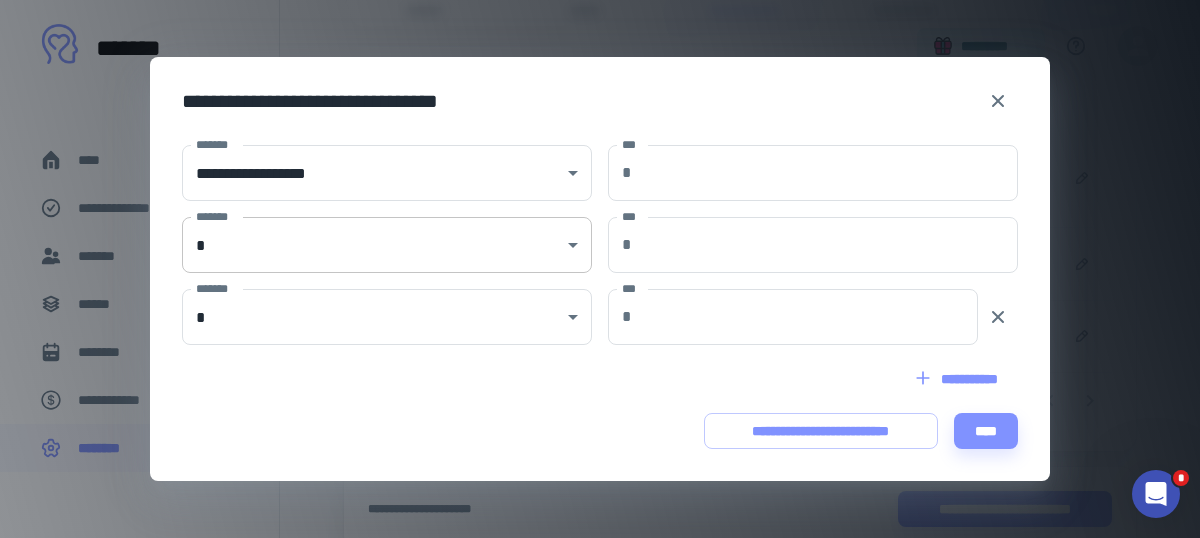 click on "**********" at bounding box center [600, -36] 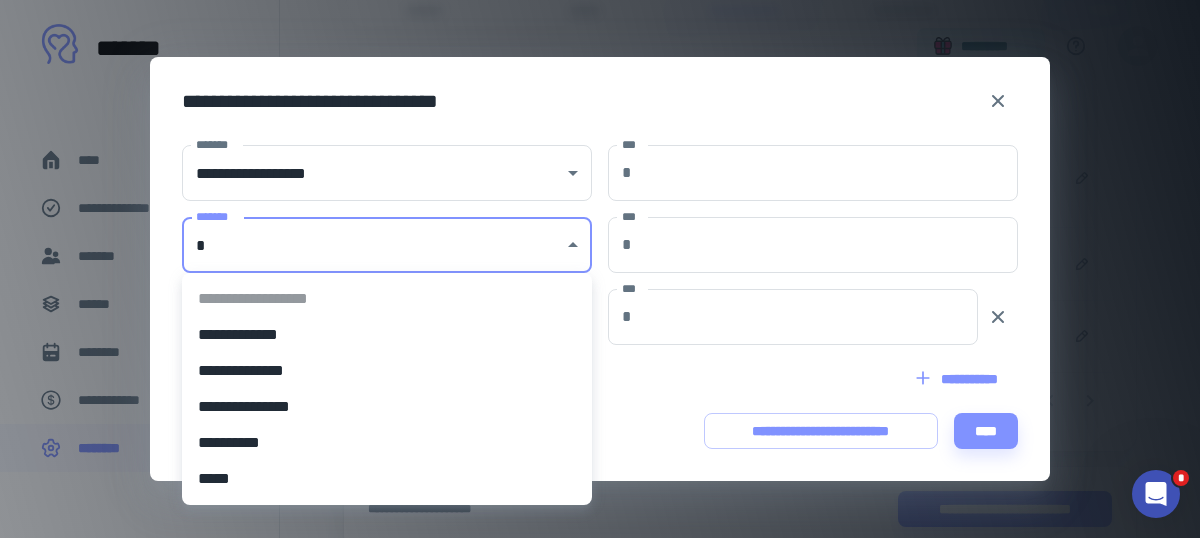 click at bounding box center [600, 269] 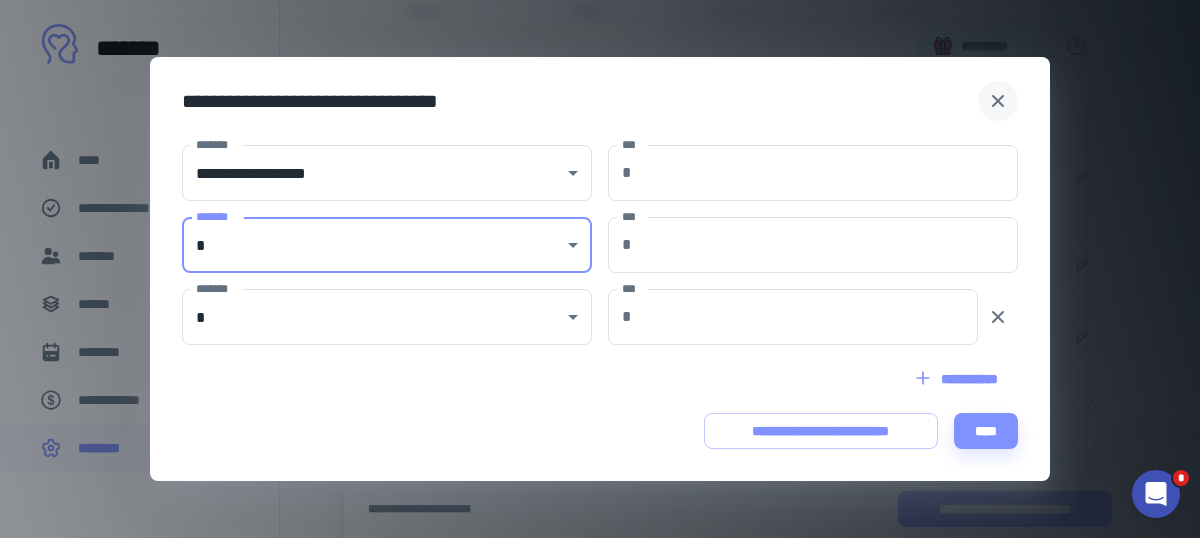 click 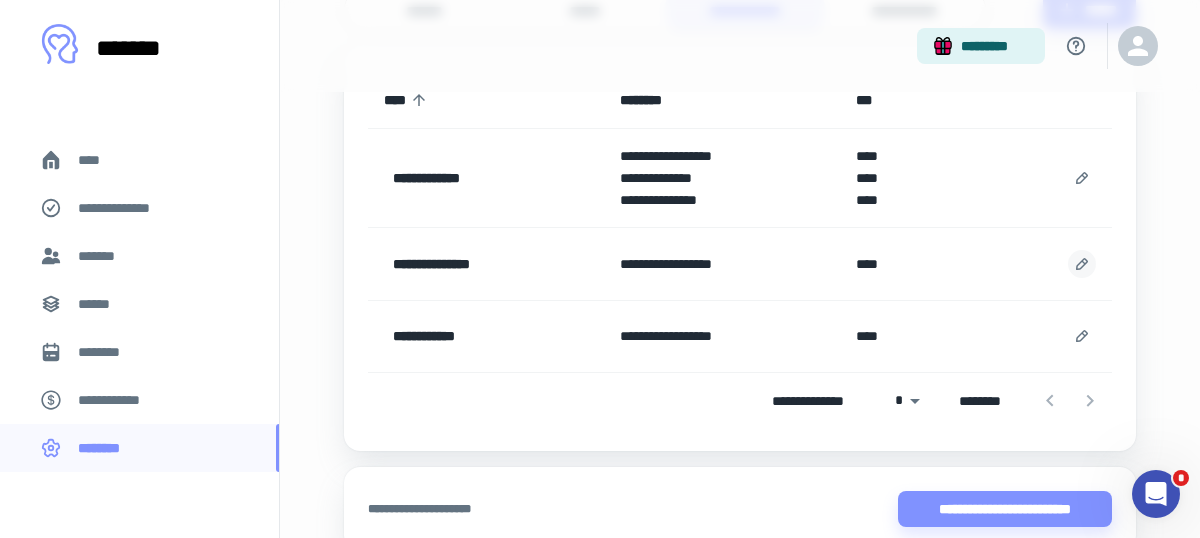 click at bounding box center [1082, 264] 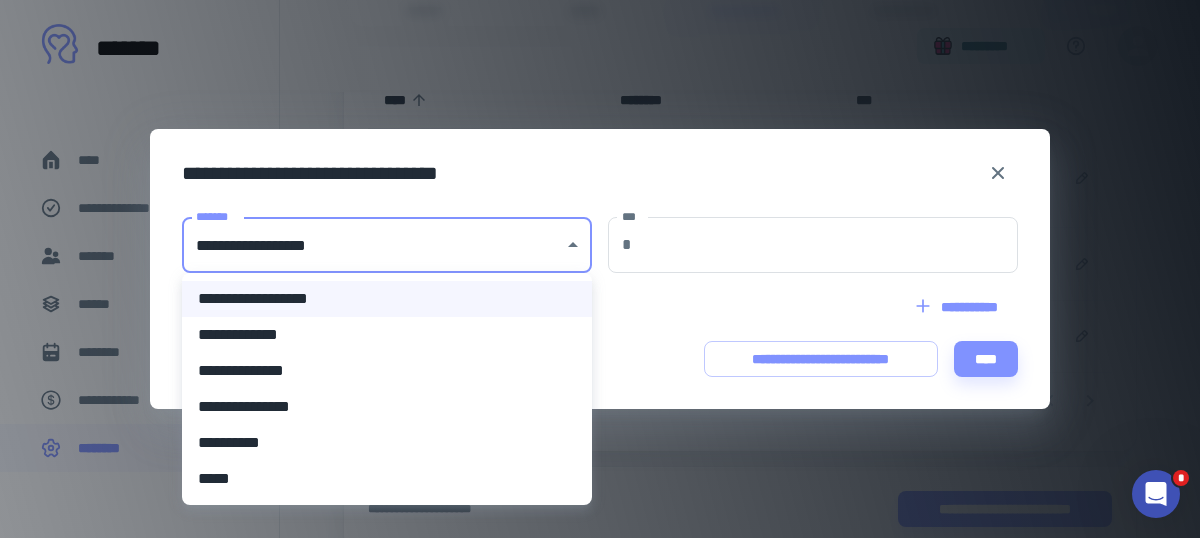 click on "**********" at bounding box center (600, -36) 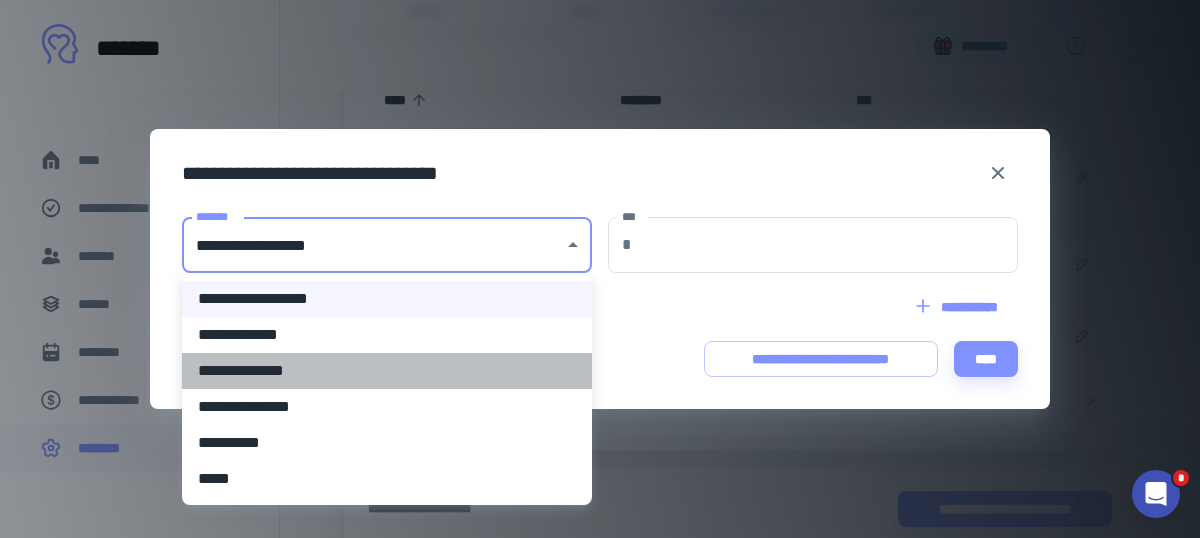 click on "**********" at bounding box center [387, 371] 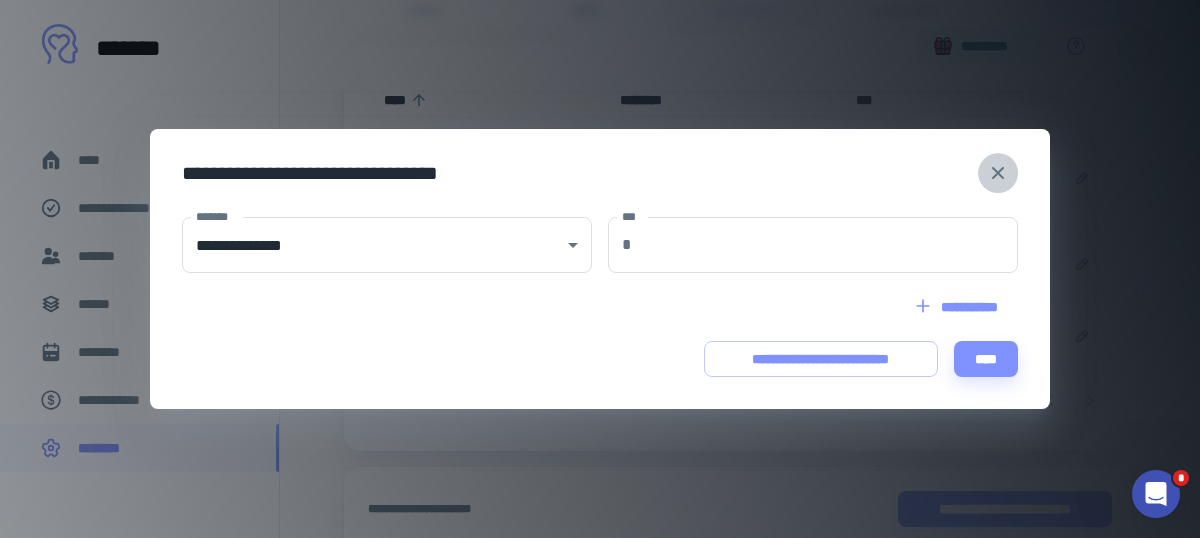 click 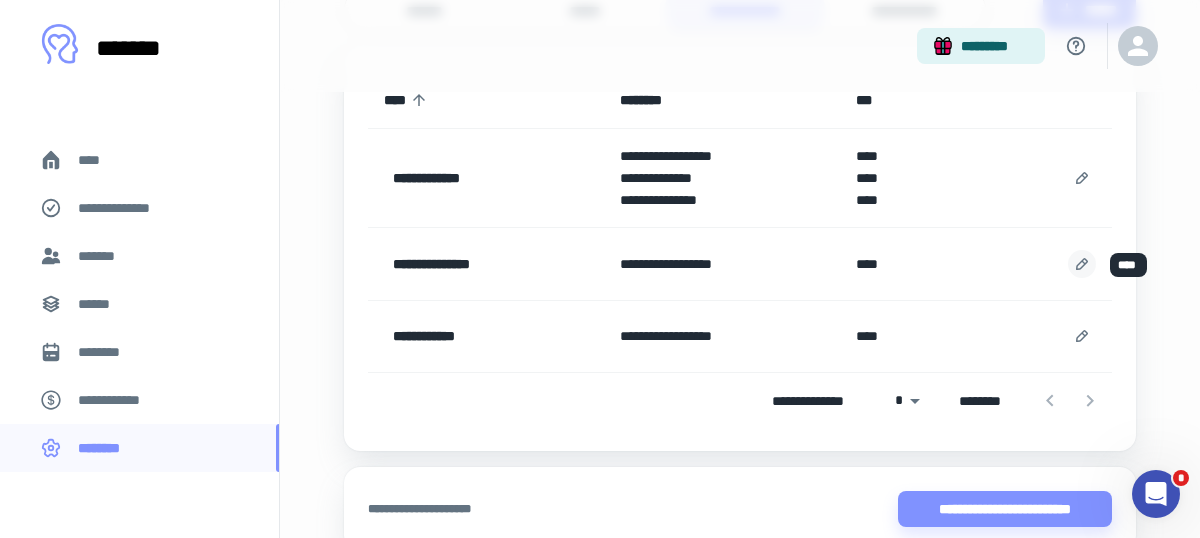 click 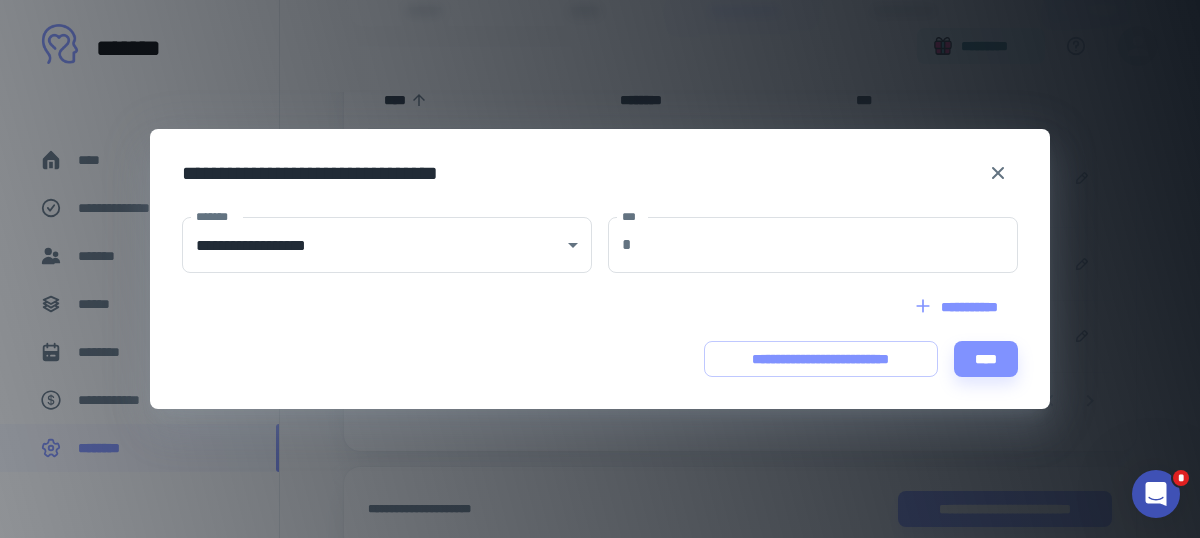 click on "**********" at bounding box center (958, 307) 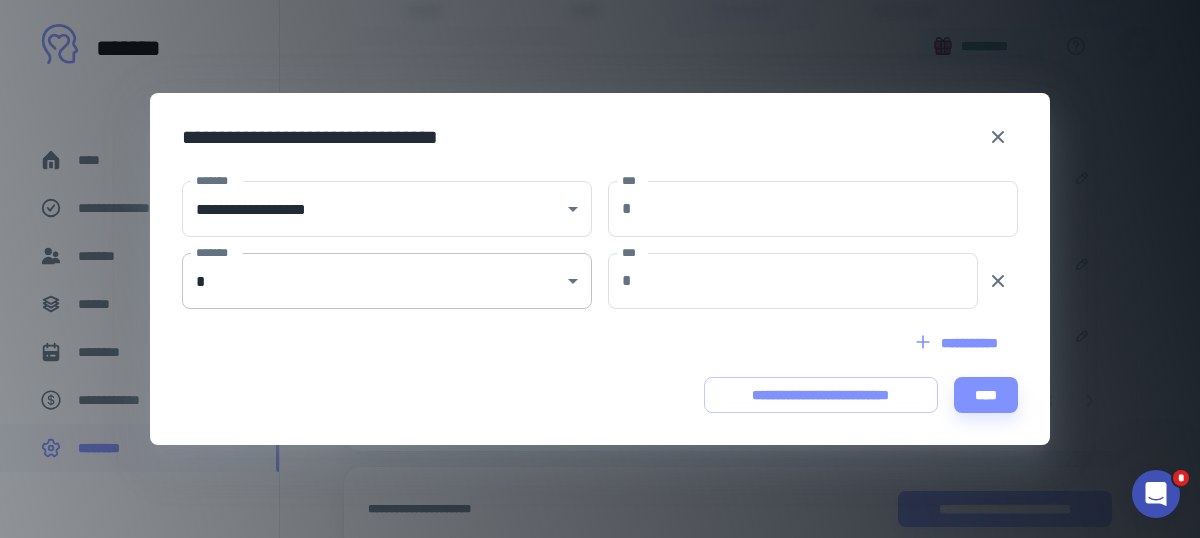 click on "**********" at bounding box center (600, -36) 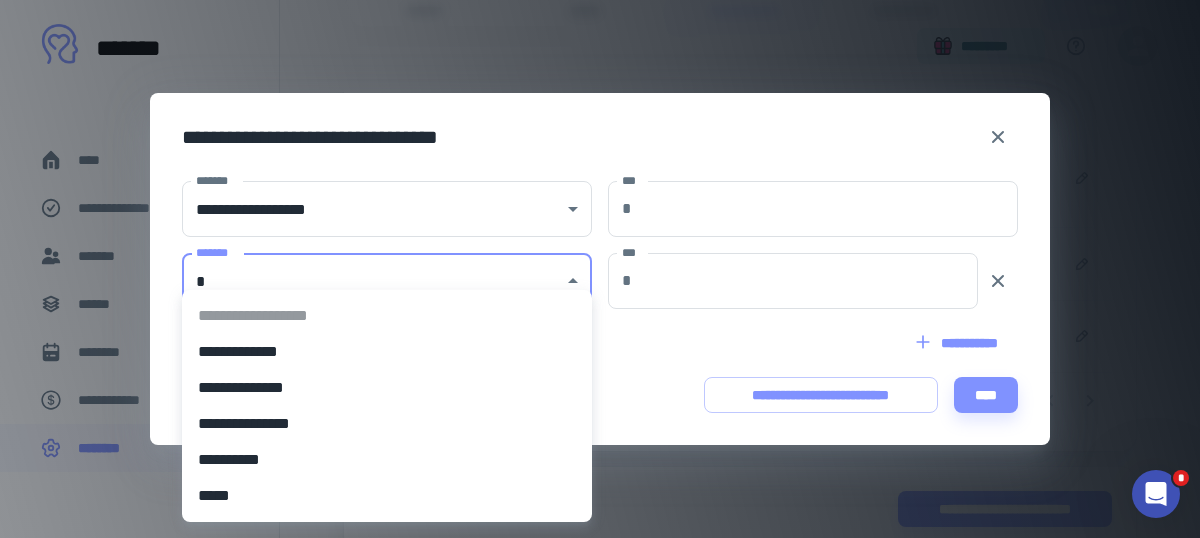 click on "**********" at bounding box center [387, 388] 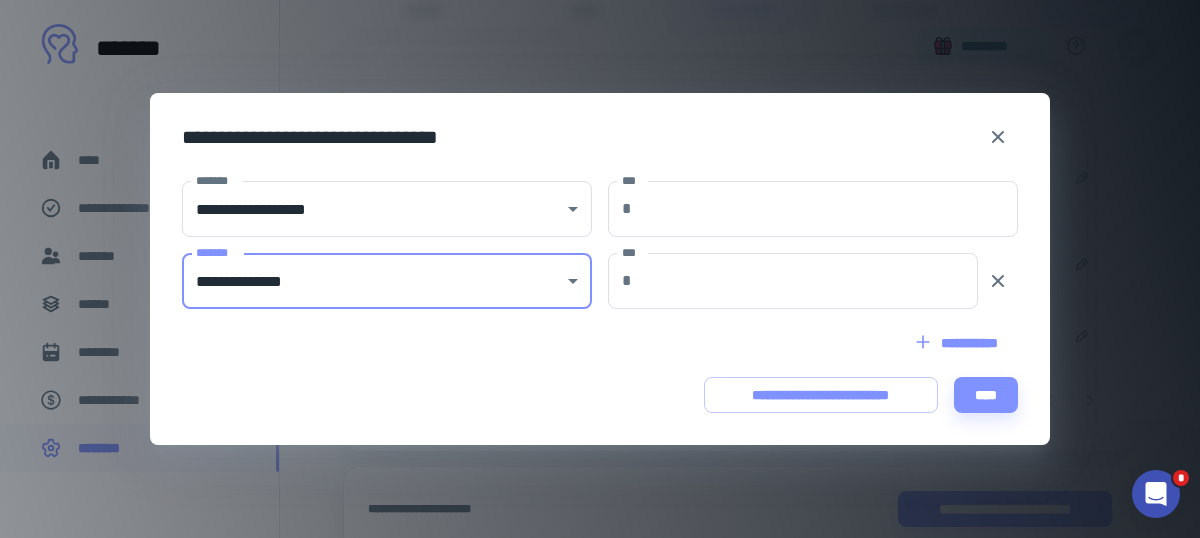 click on "**********" at bounding box center [958, 343] 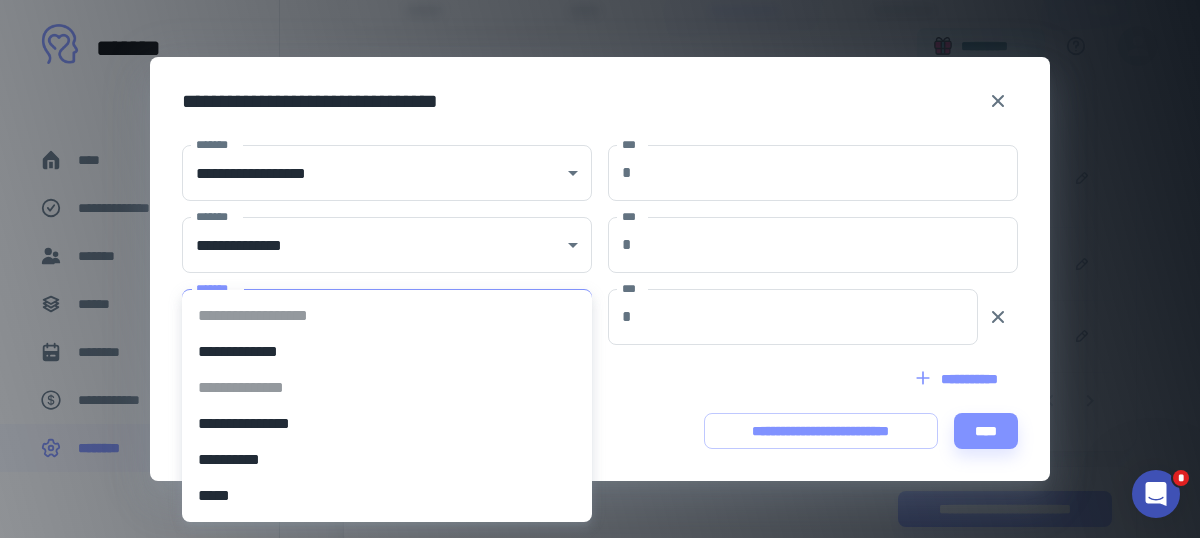 click on "**********" at bounding box center (600, -36) 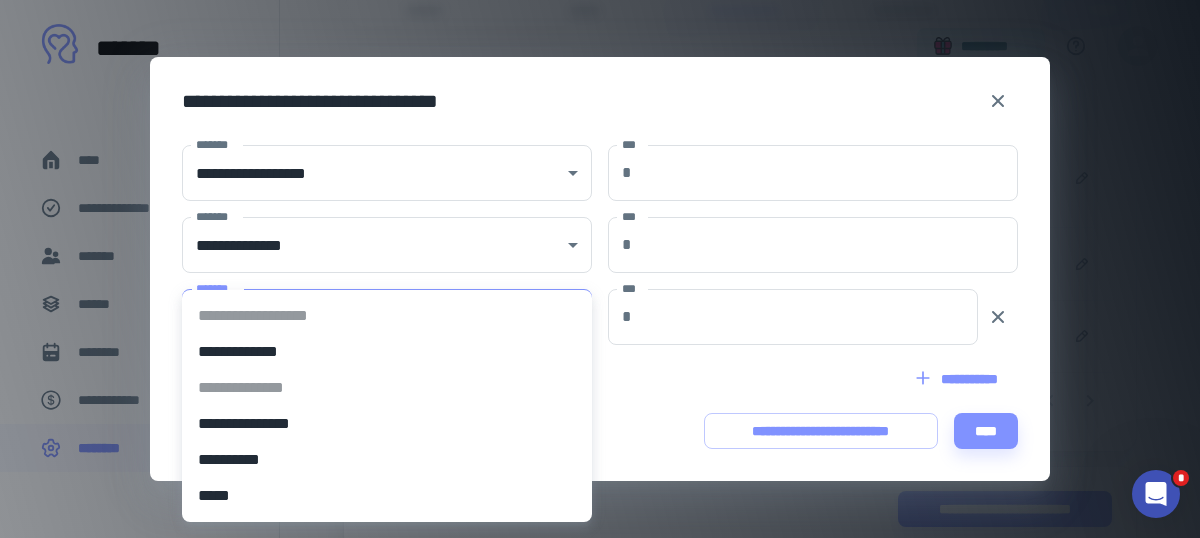click on "**********" at bounding box center (387, 424) 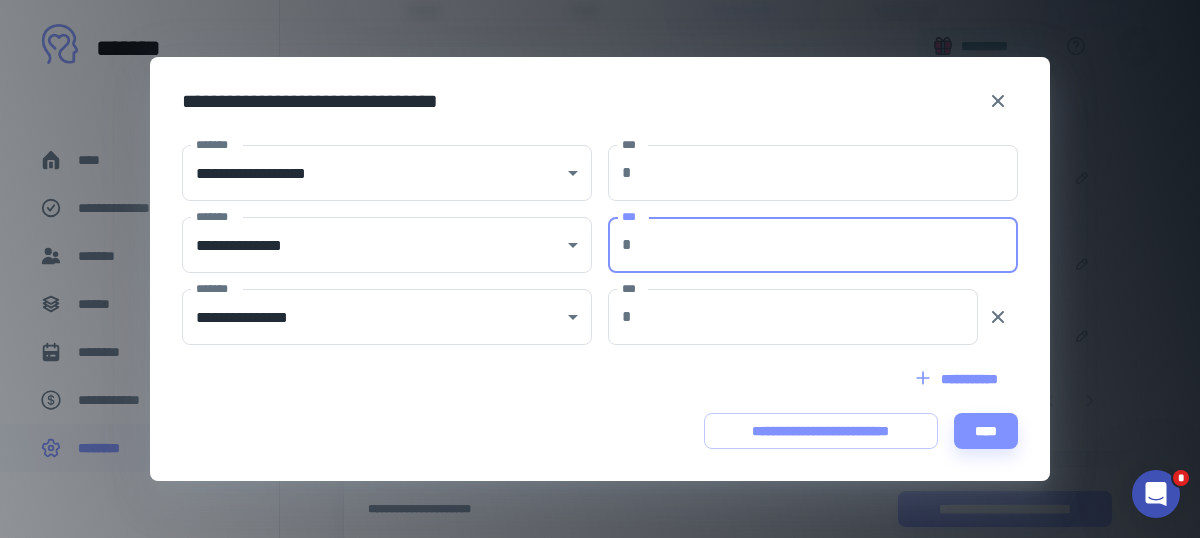 click on "***" at bounding box center (829, 245) 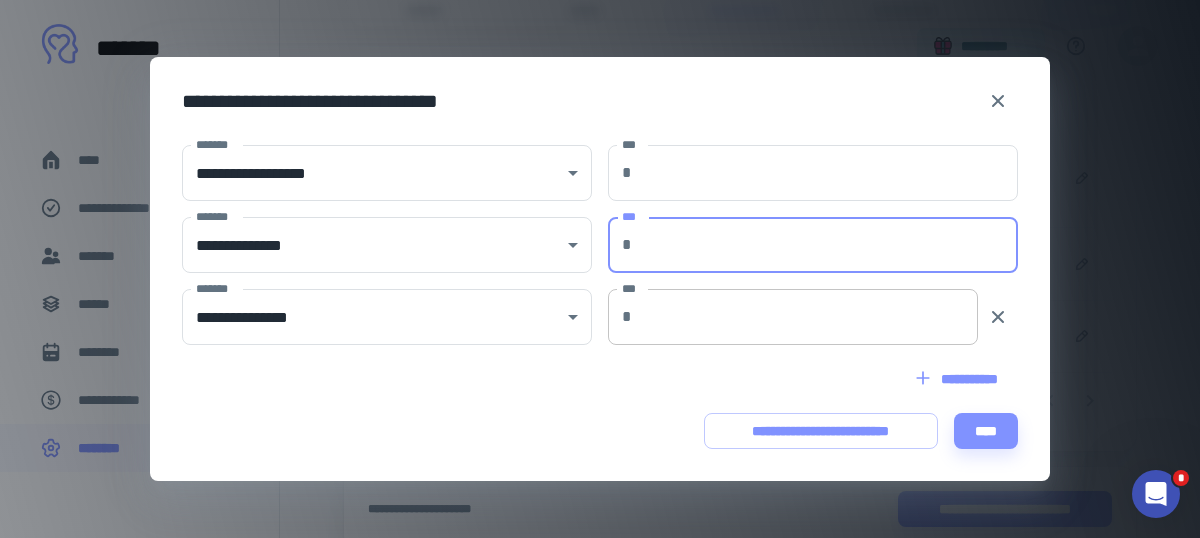 type on "***" 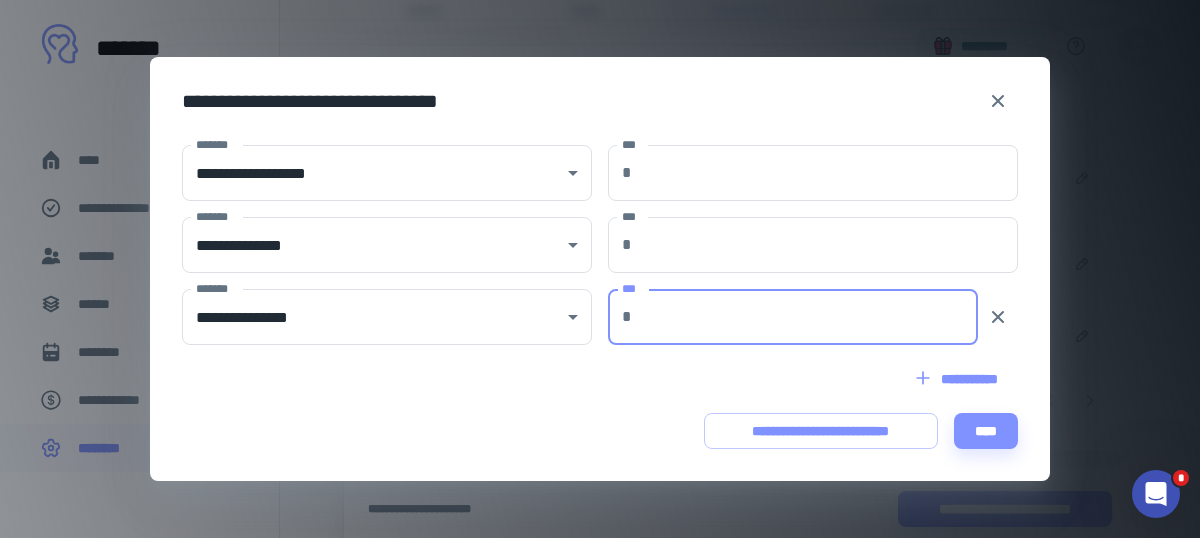 click on "***" at bounding box center [809, 317] 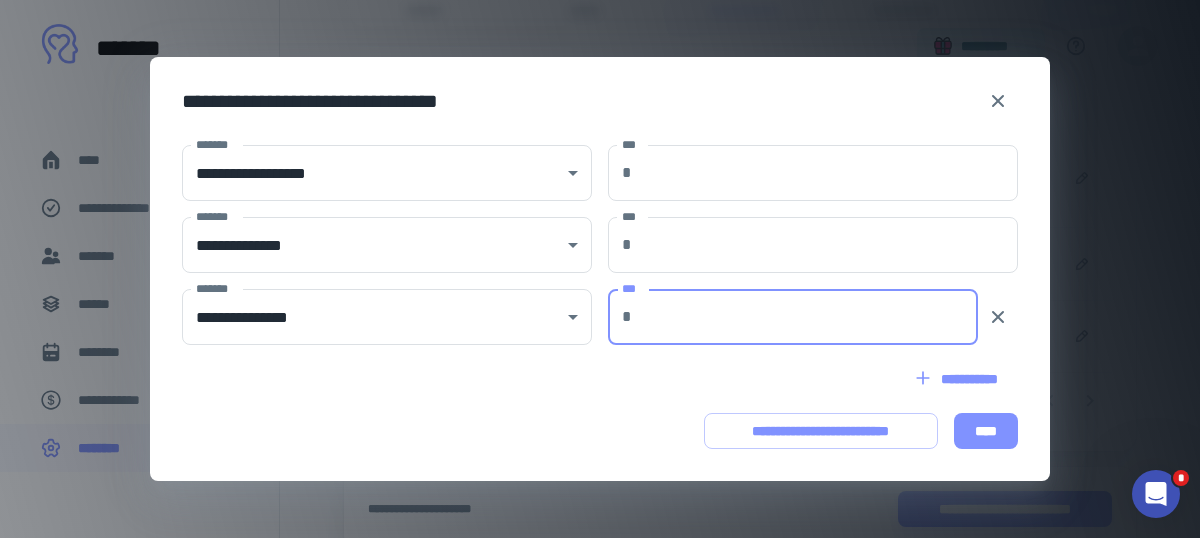 type on "***" 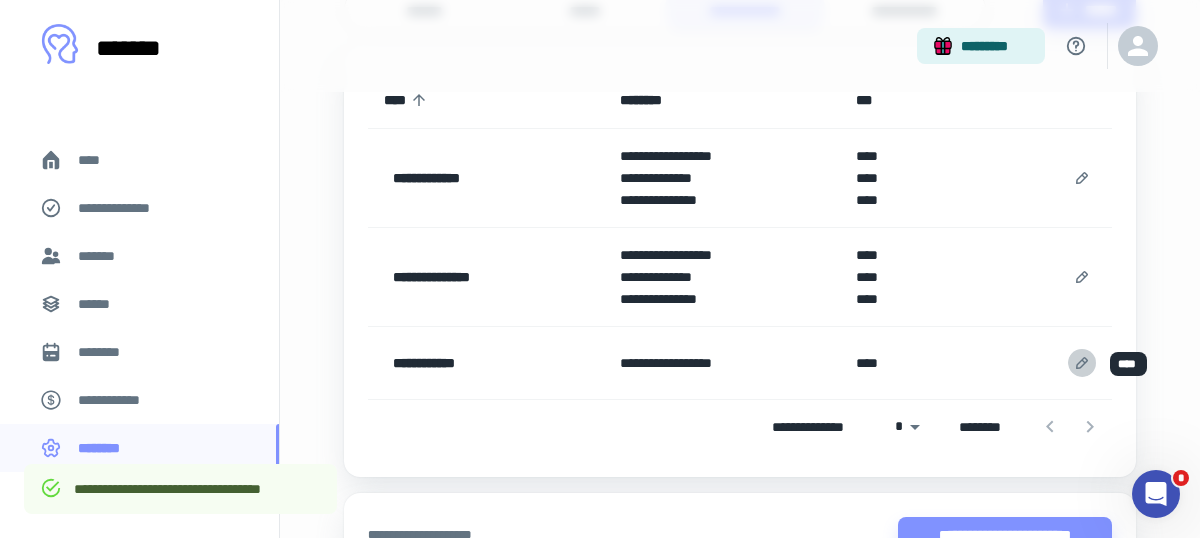 click 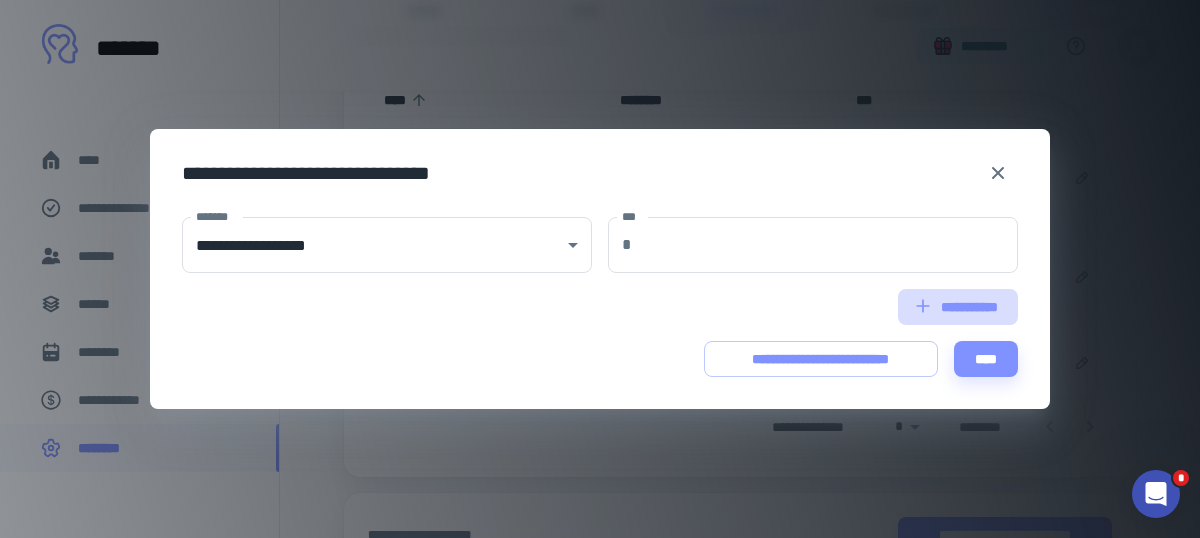 click on "**********" at bounding box center (958, 307) 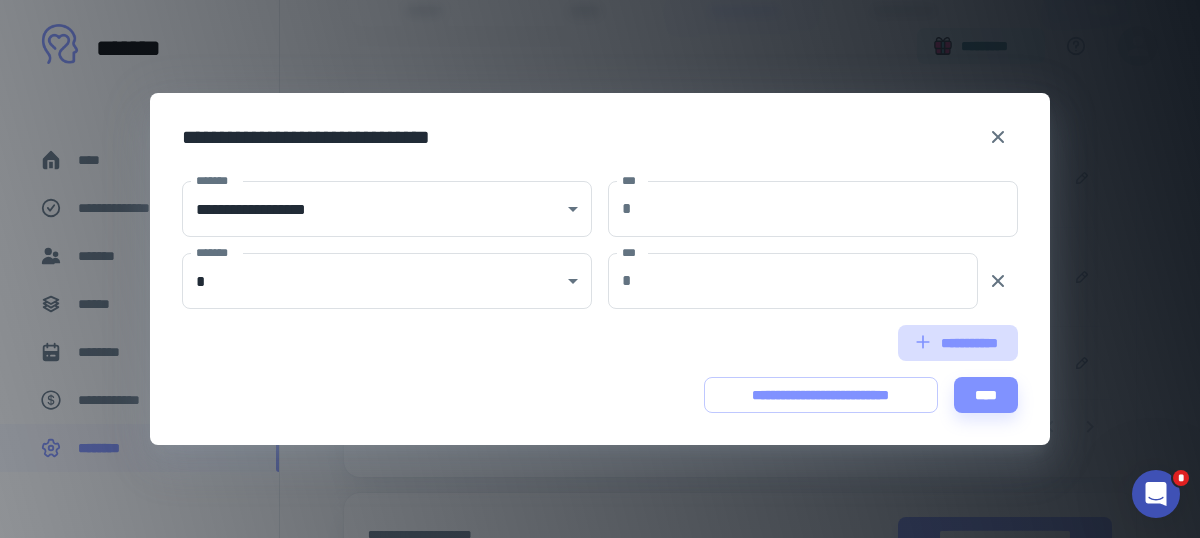 click on "**********" at bounding box center [958, 343] 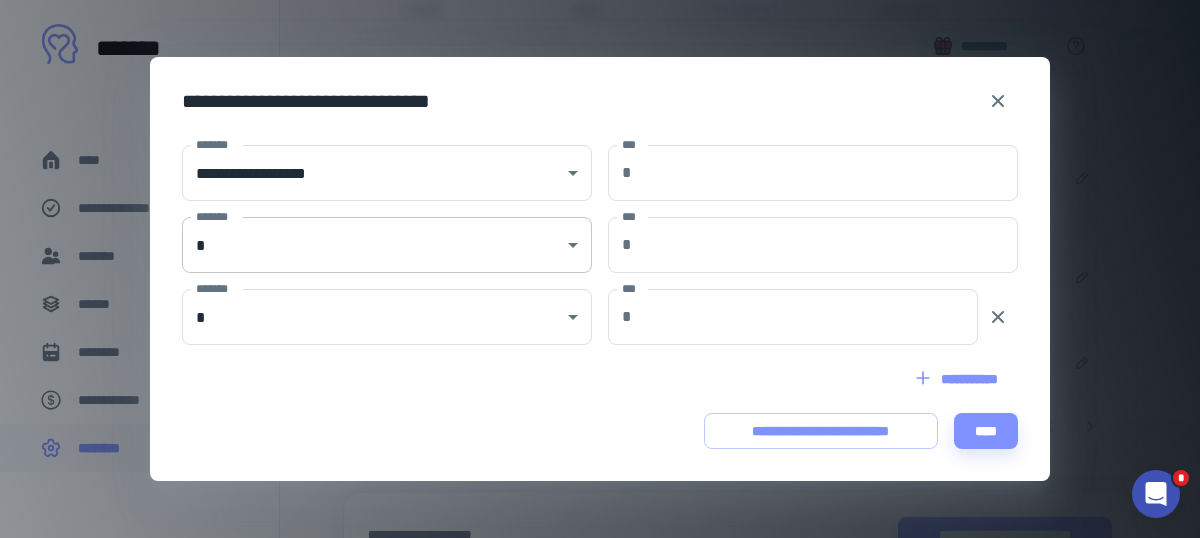 click on "**********" at bounding box center (600, -36) 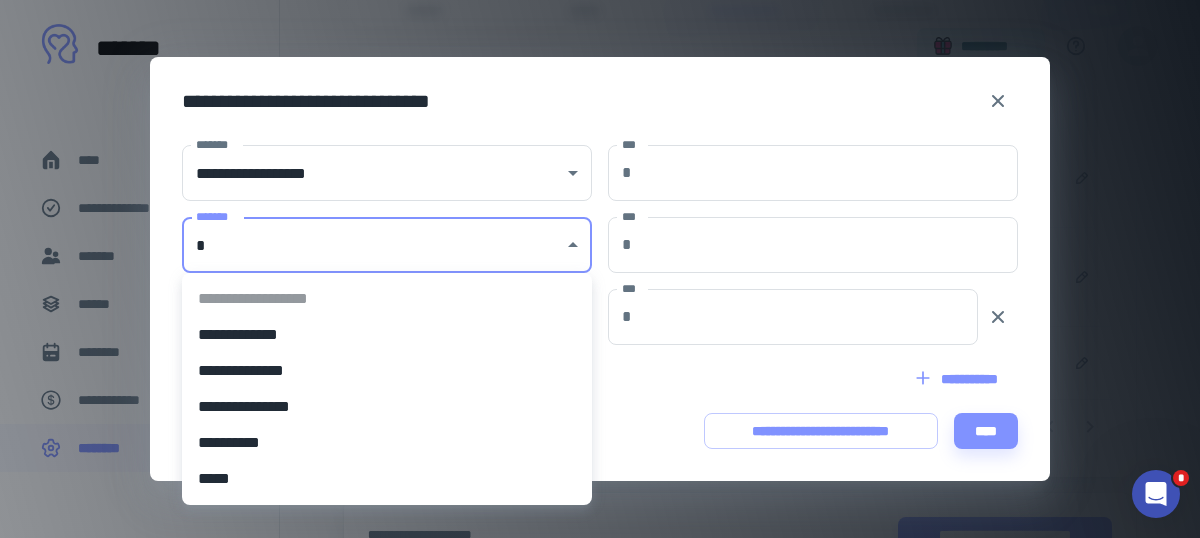 click on "**********" at bounding box center [387, 371] 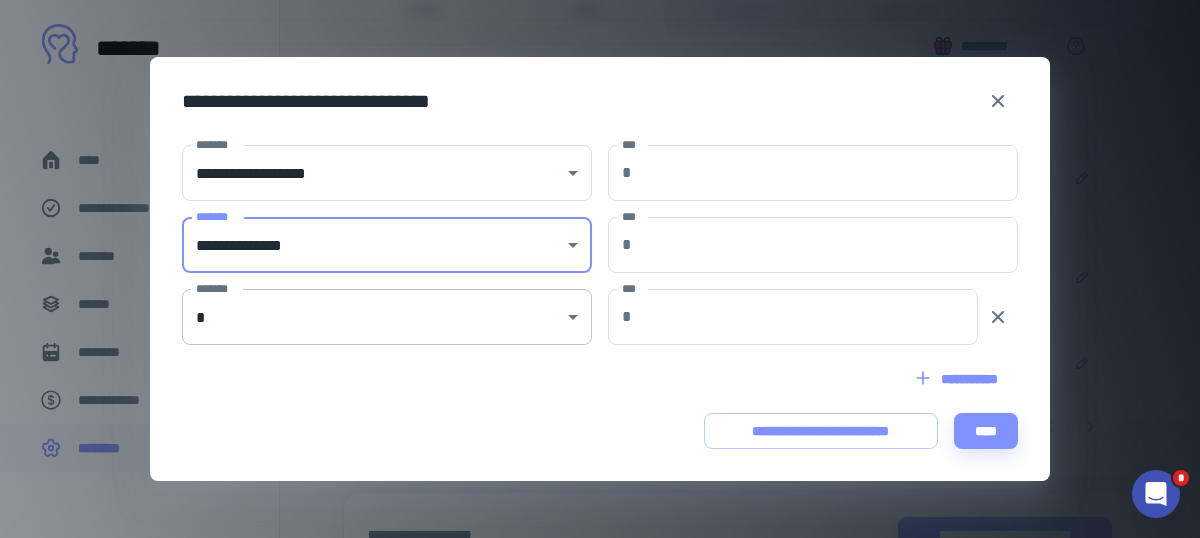 click on "**********" at bounding box center (600, -36) 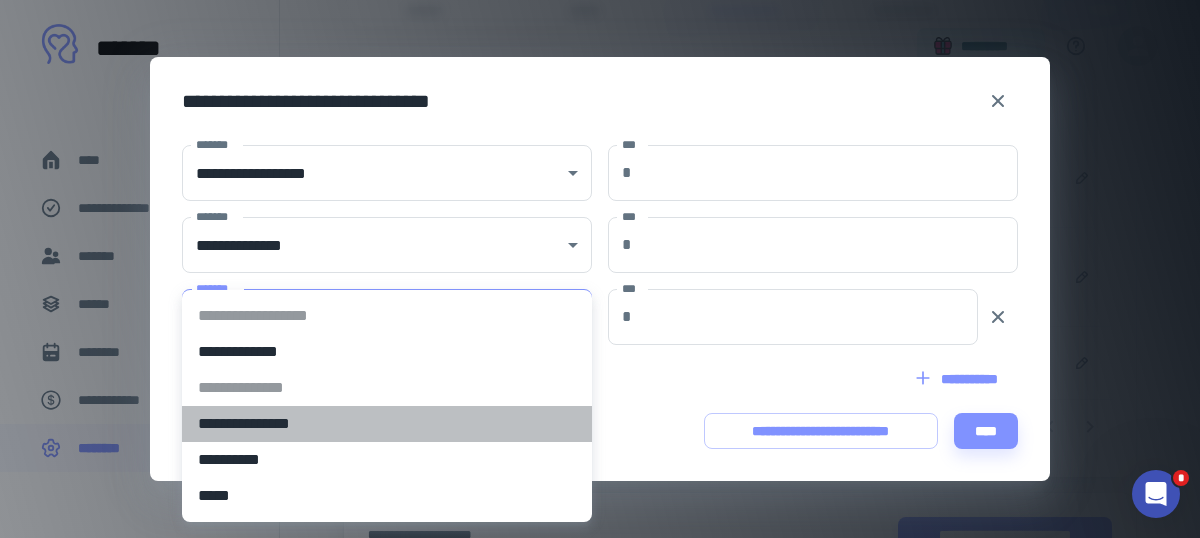 click on "**********" at bounding box center [387, 424] 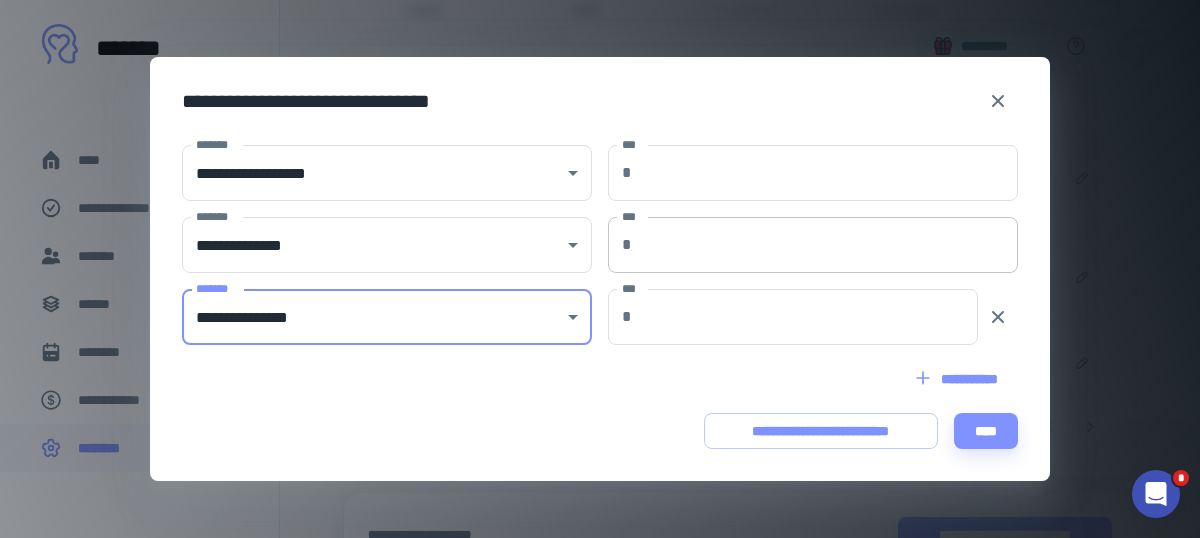 click on "***" at bounding box center [829, 245] 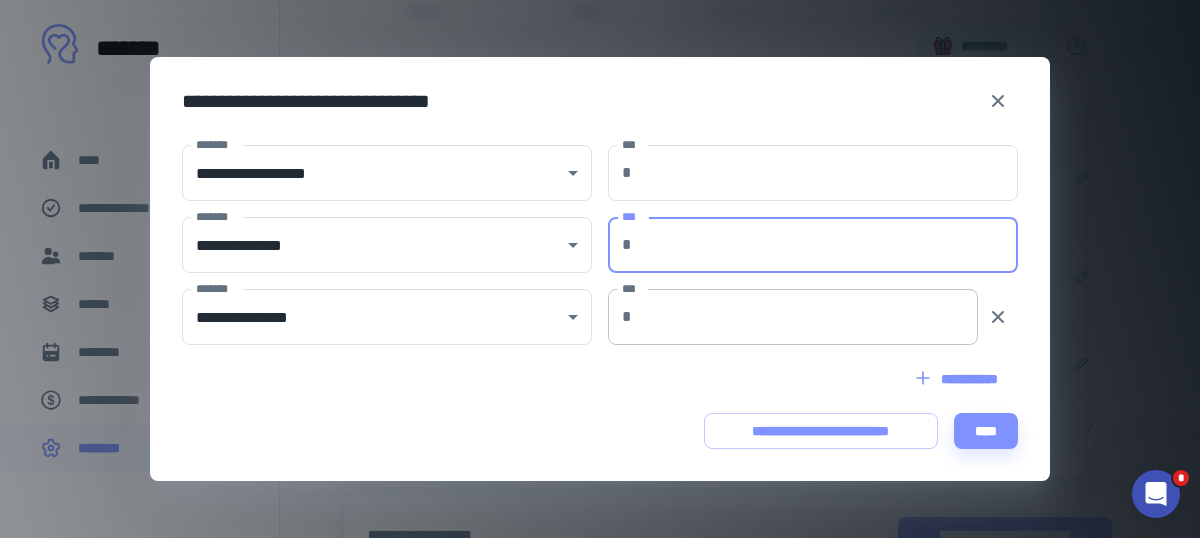 type on "***" 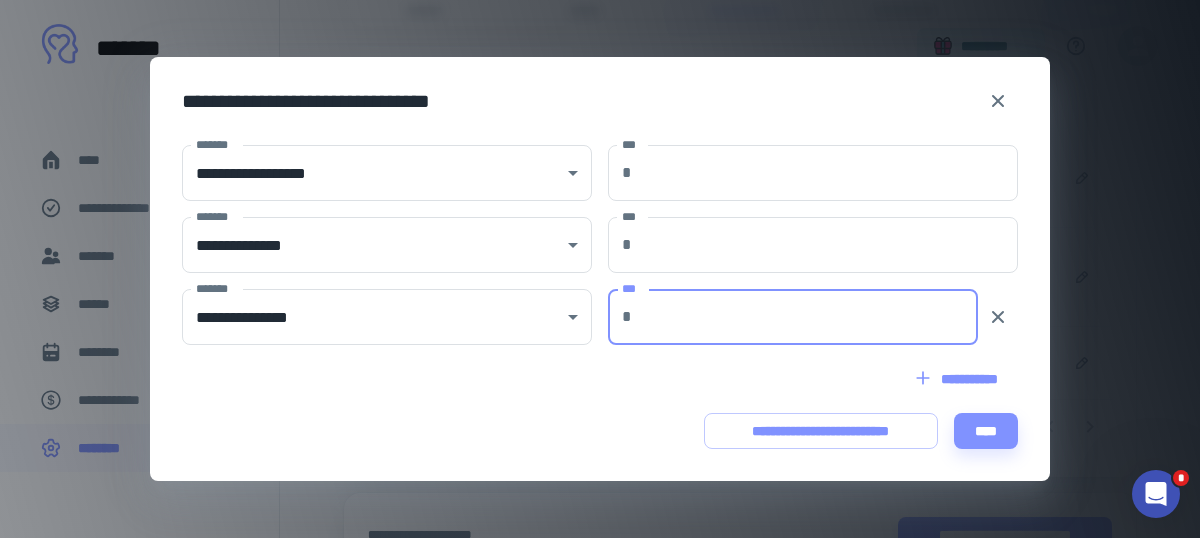click on "***" at bounding box center (809, 317) 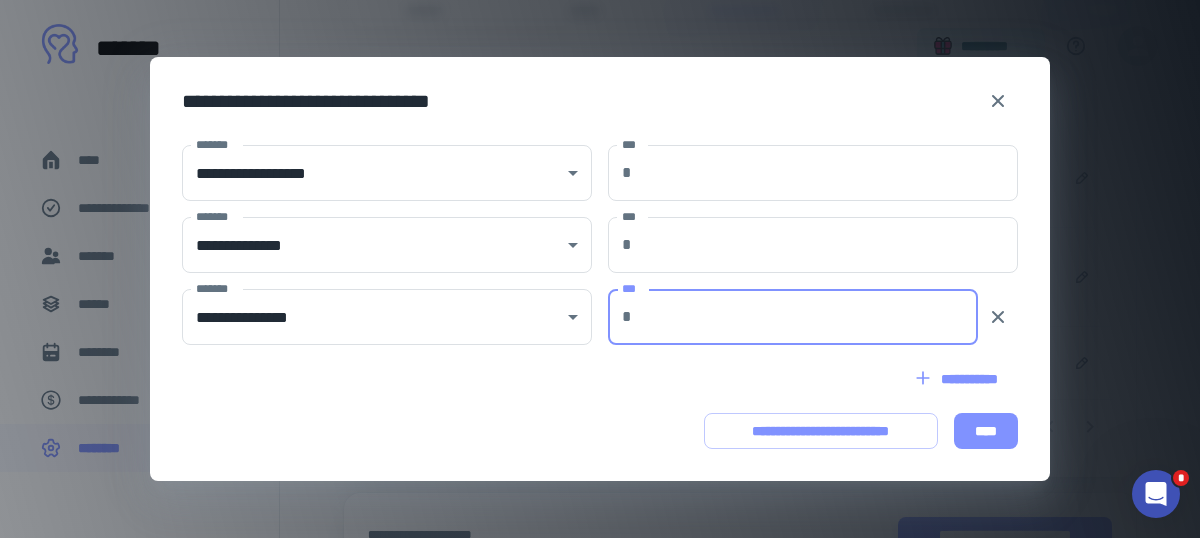type on "***" 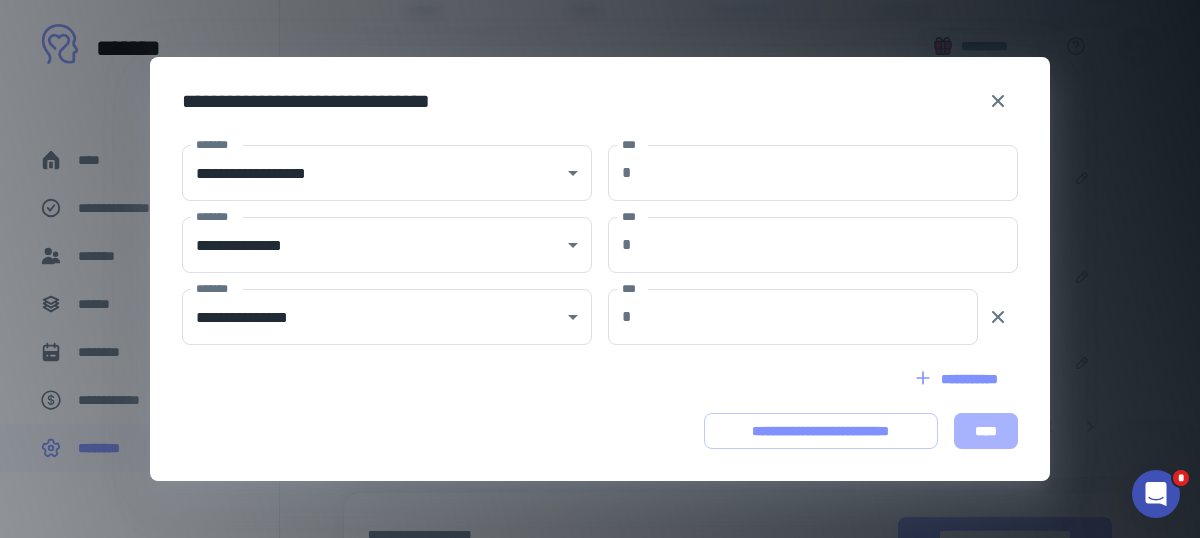click on "****" at bounding box center [986, 431] 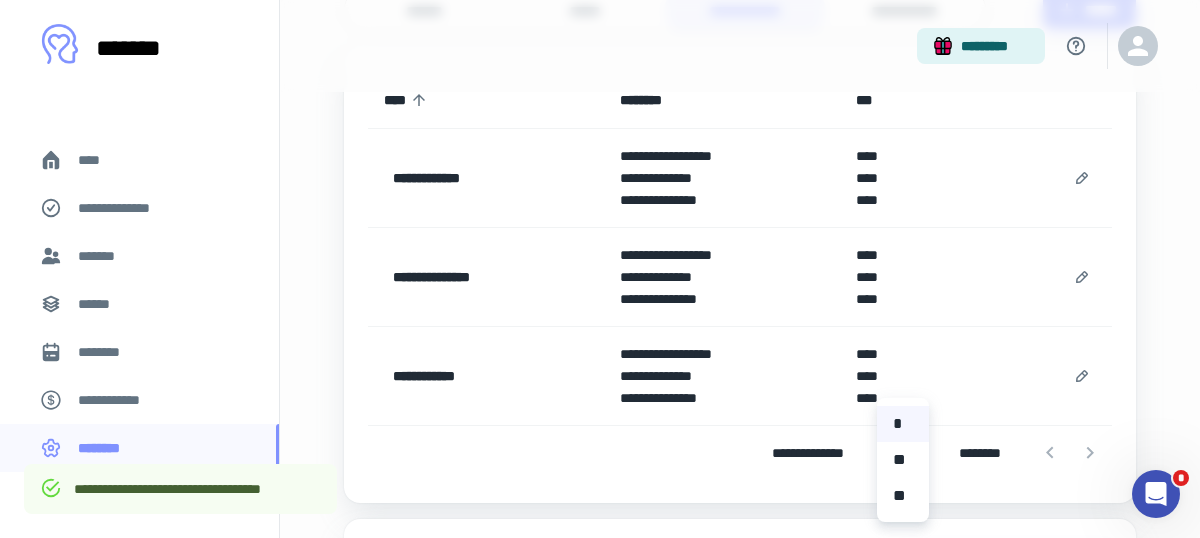 click on "**********" at bounding box center [600, -36] 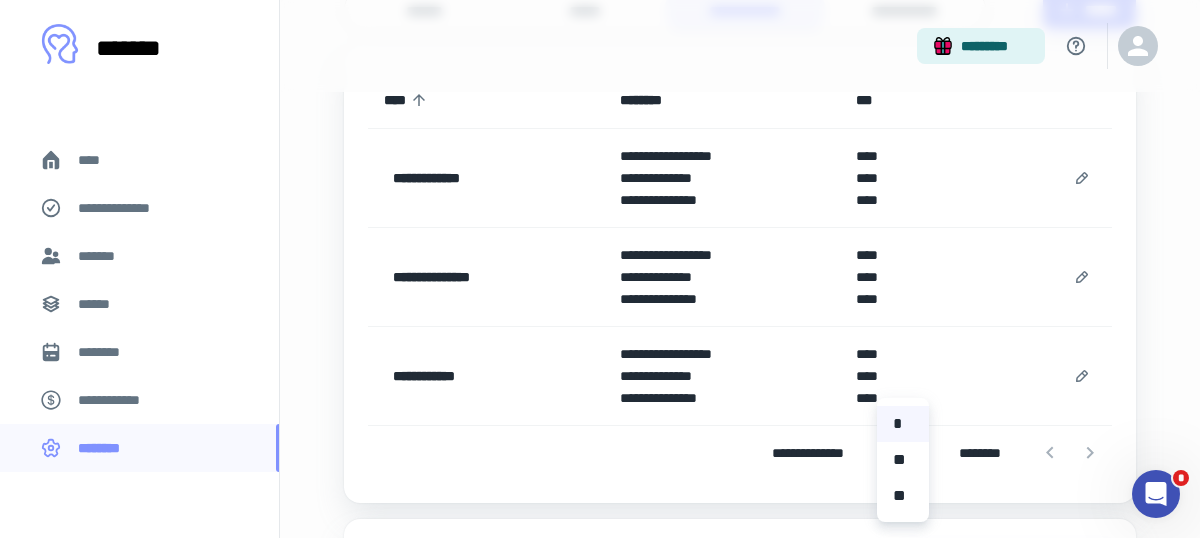 click on "*" at bounding box center (903, 424) 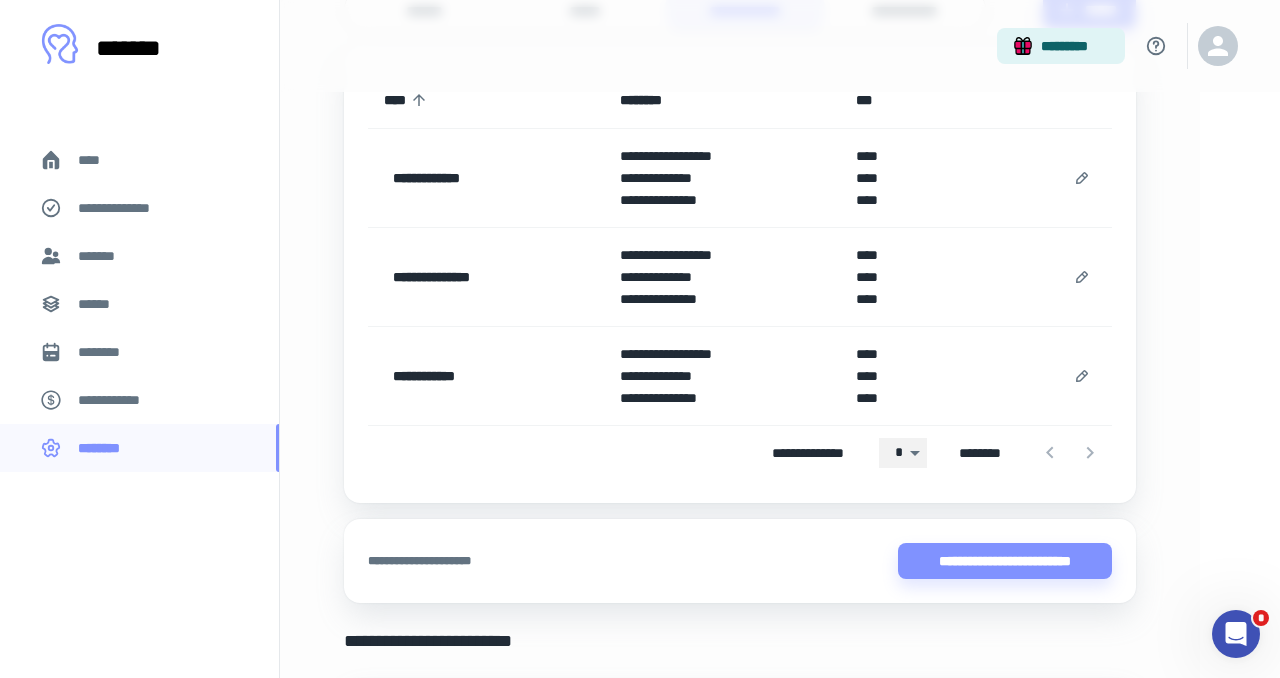 scroll, scrollTop: 206, scrollLeft: 0, axis: vertical 